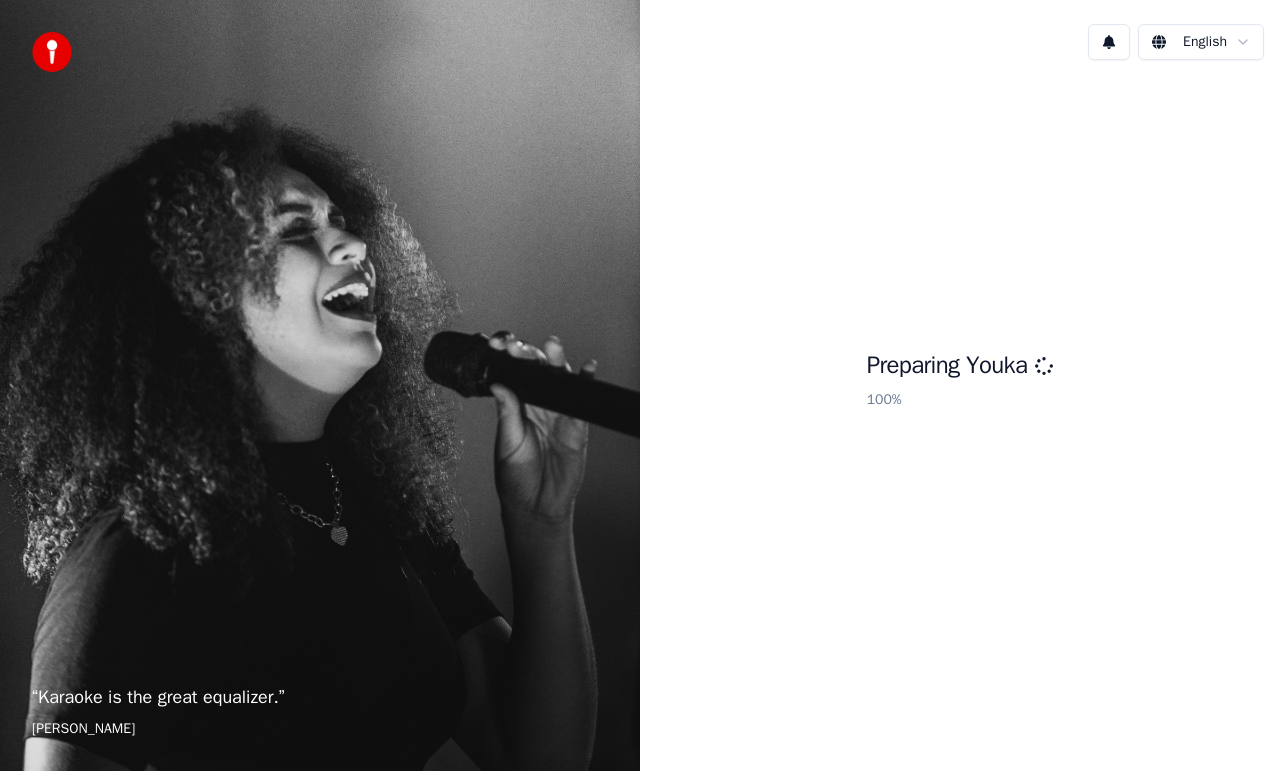 scroll, scrollTop: 0, scrollLeft: 0, axis: both 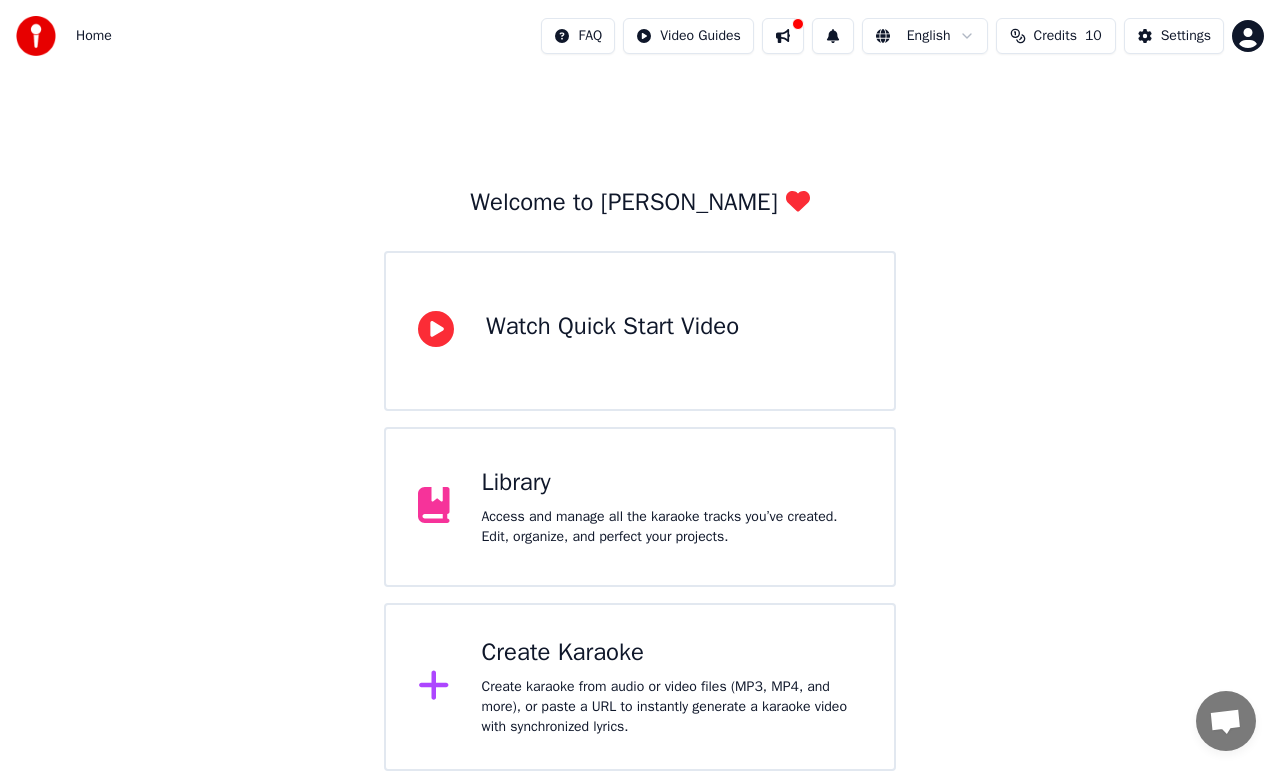 click on "Library" at bounding box center [672, 483] 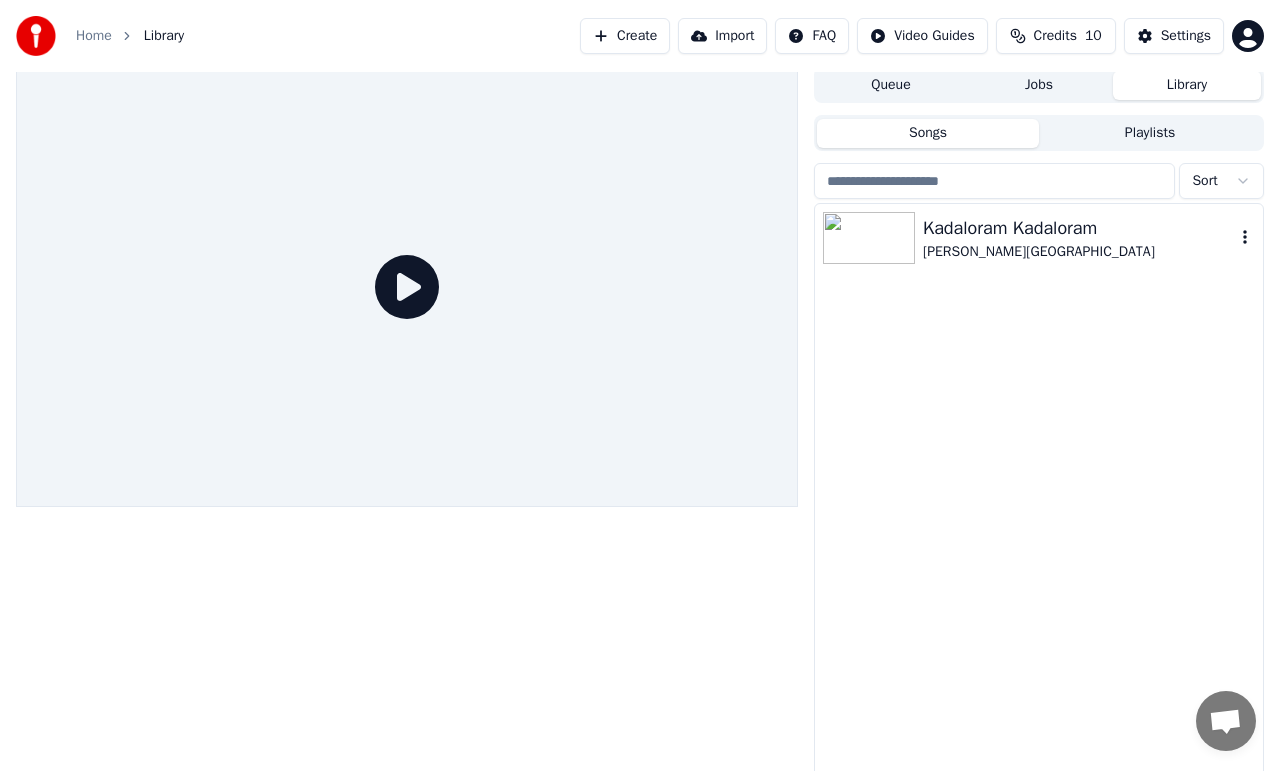 click at bounding box center (869, 238) 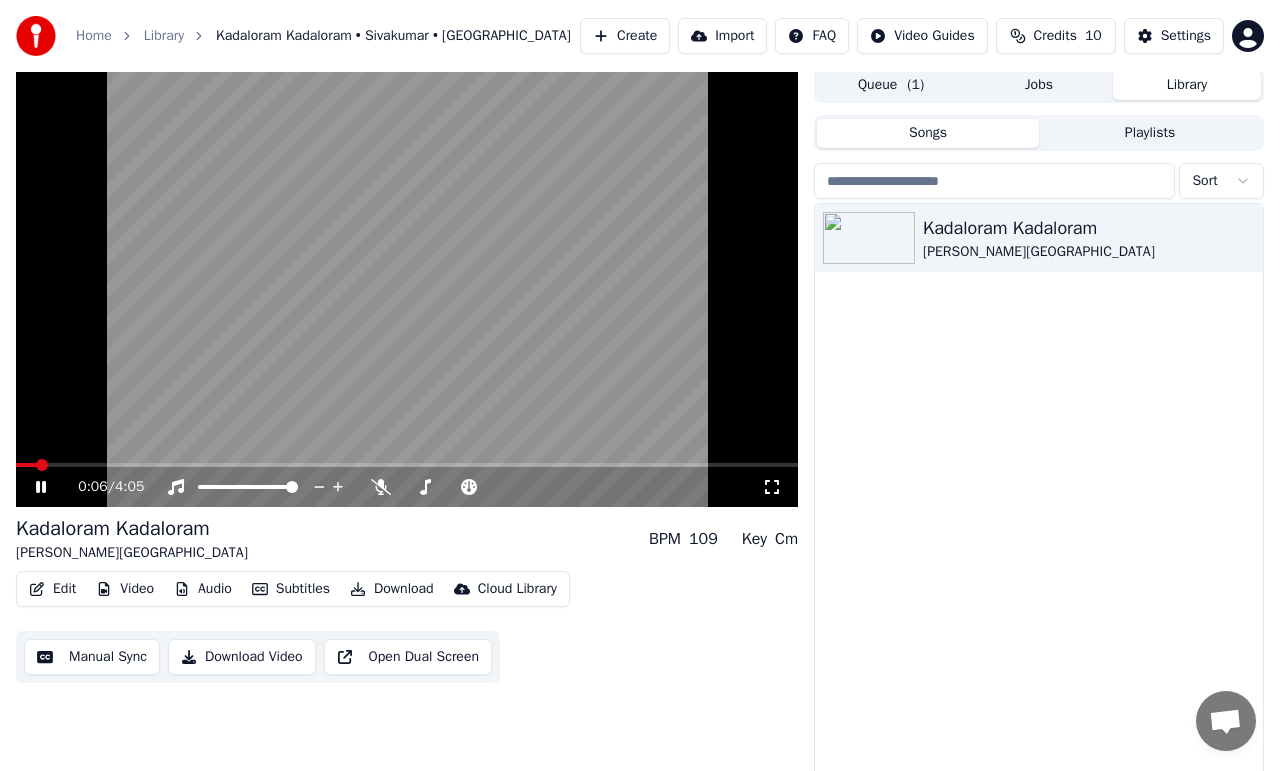 click at bounding box center [407, 287] 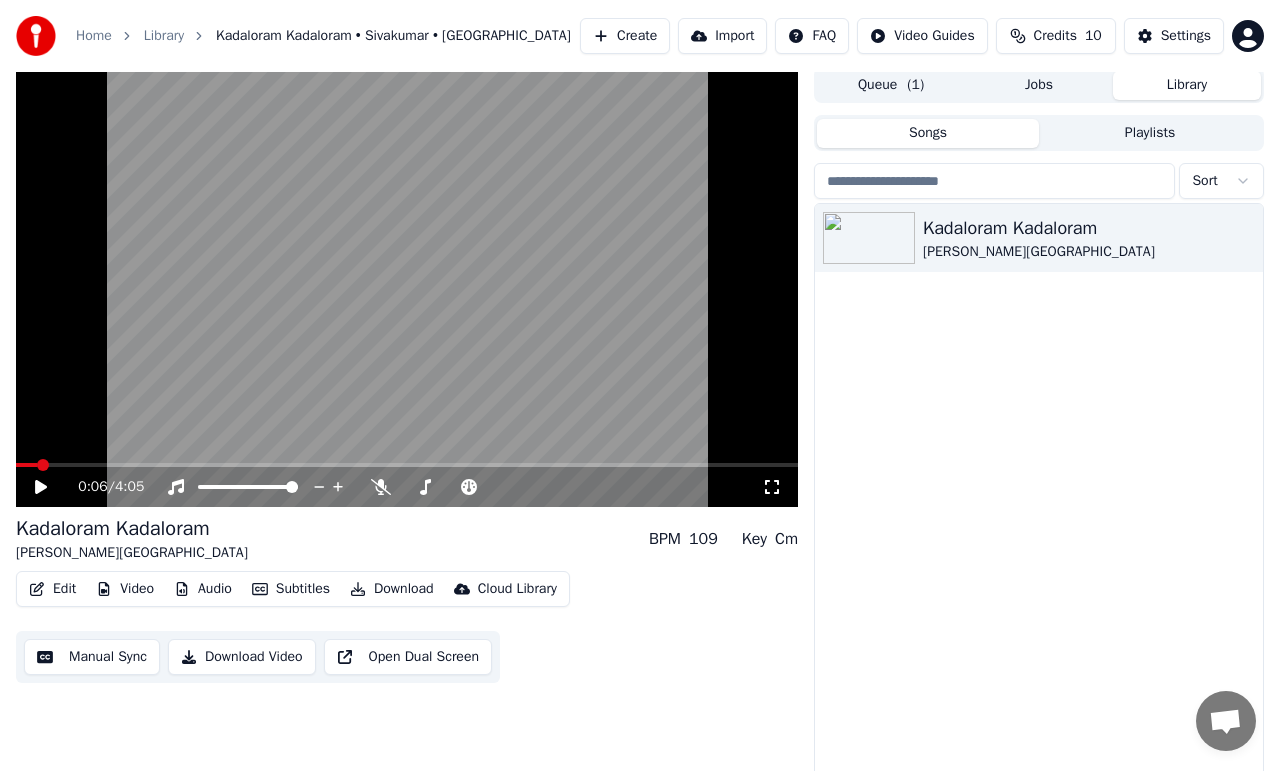 click on "Kadaloram Kadaloram [PERSON_NAME][GEOGRAPHIC_DATA]" at bounding box center [1039, 492] 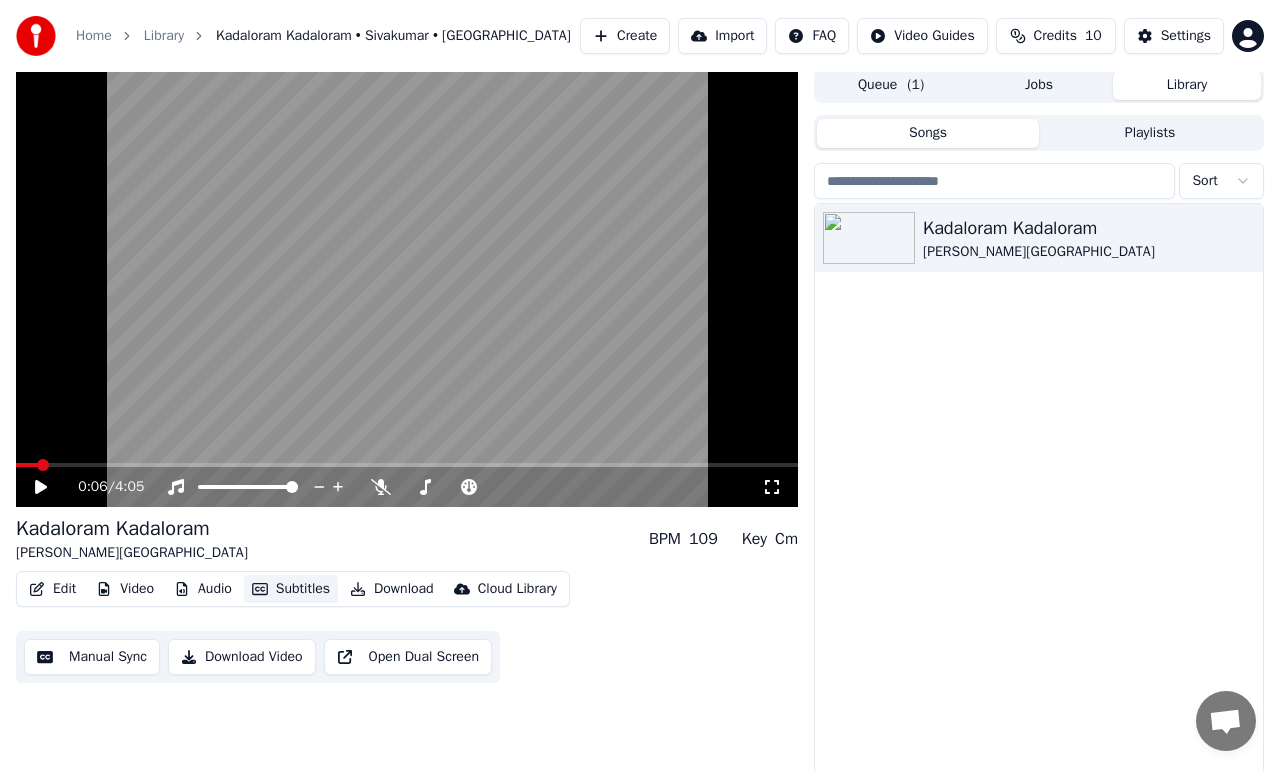 click on "Subtitles" at bounding box center [291, 589] 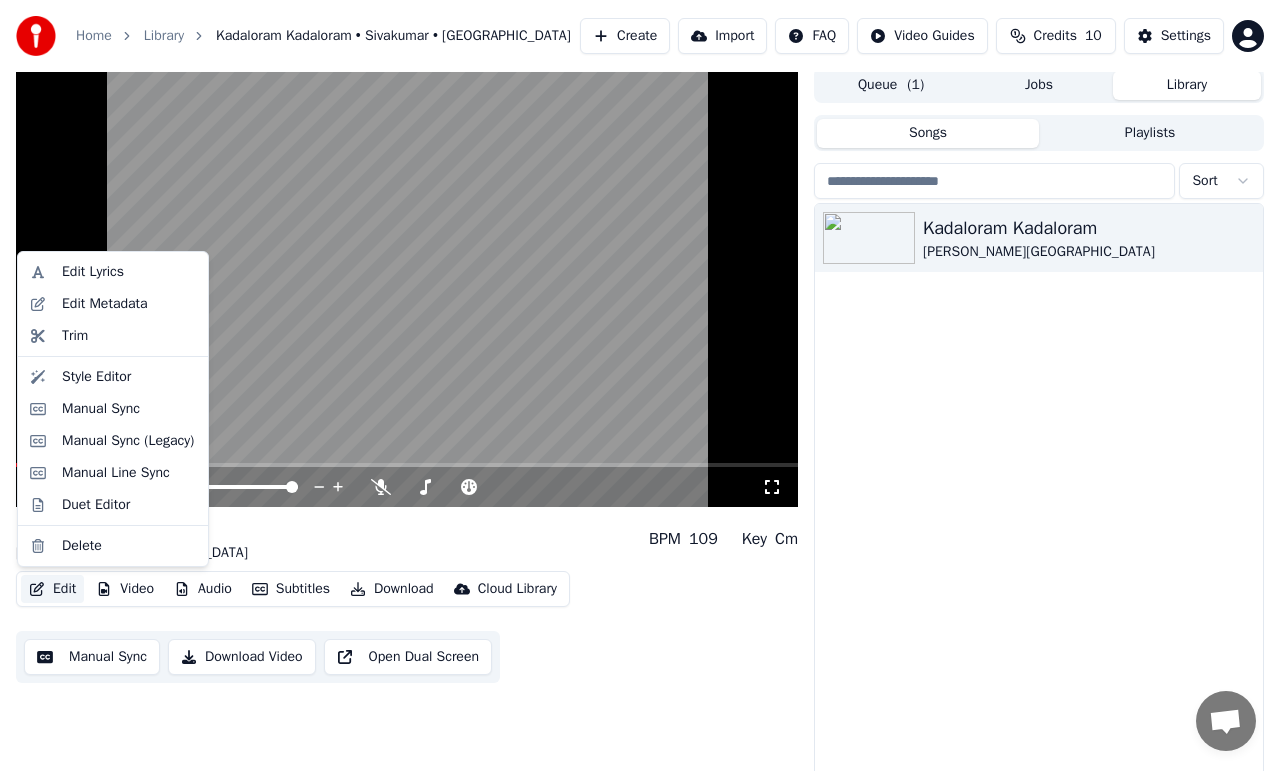 click 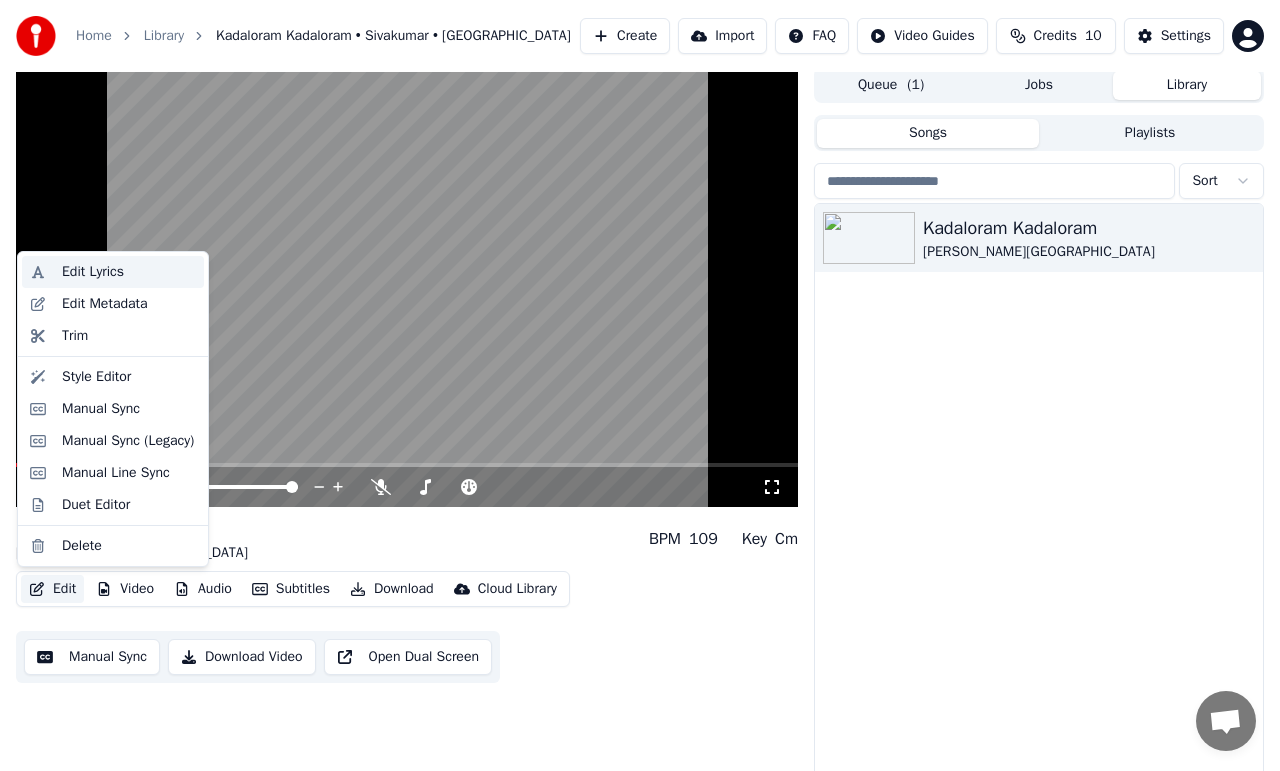 click on "Edit Lyrics" at bounding box center (93, 272) 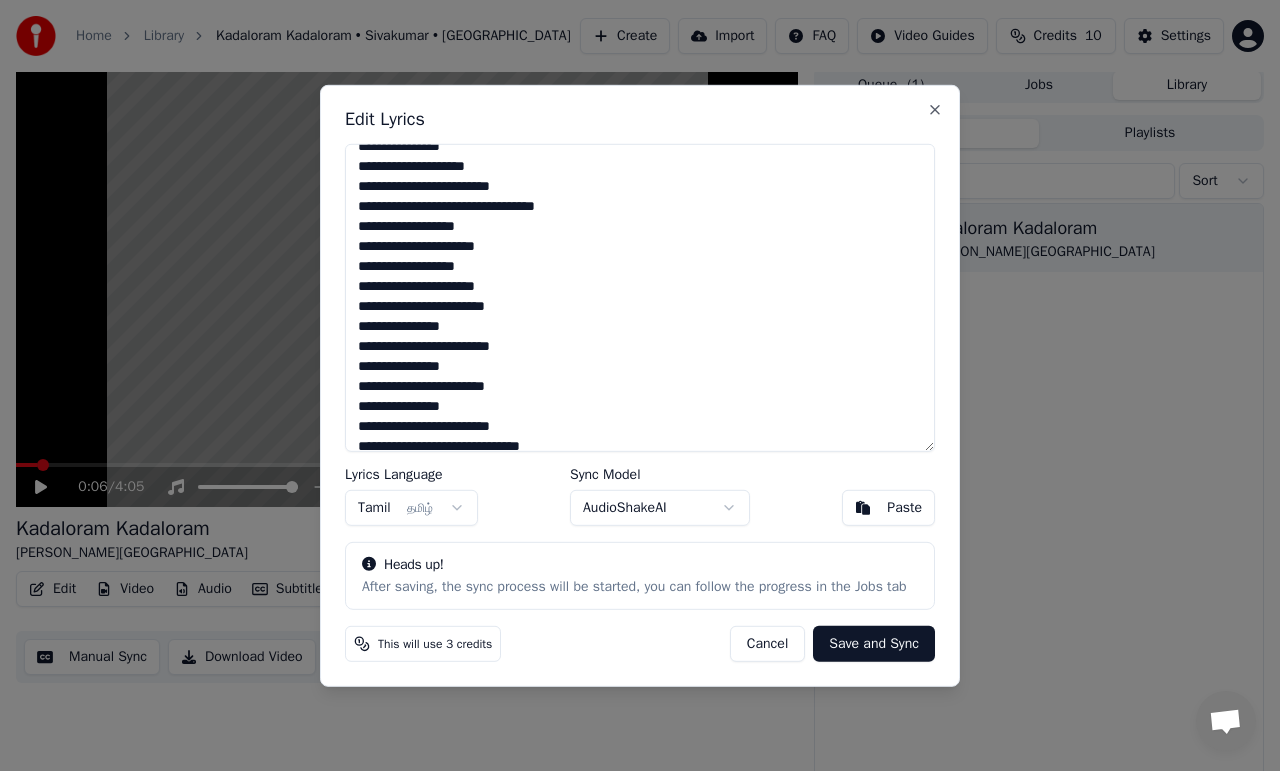 scroll, scrollTop: 107, scrollLeft: 0, axis: vertical 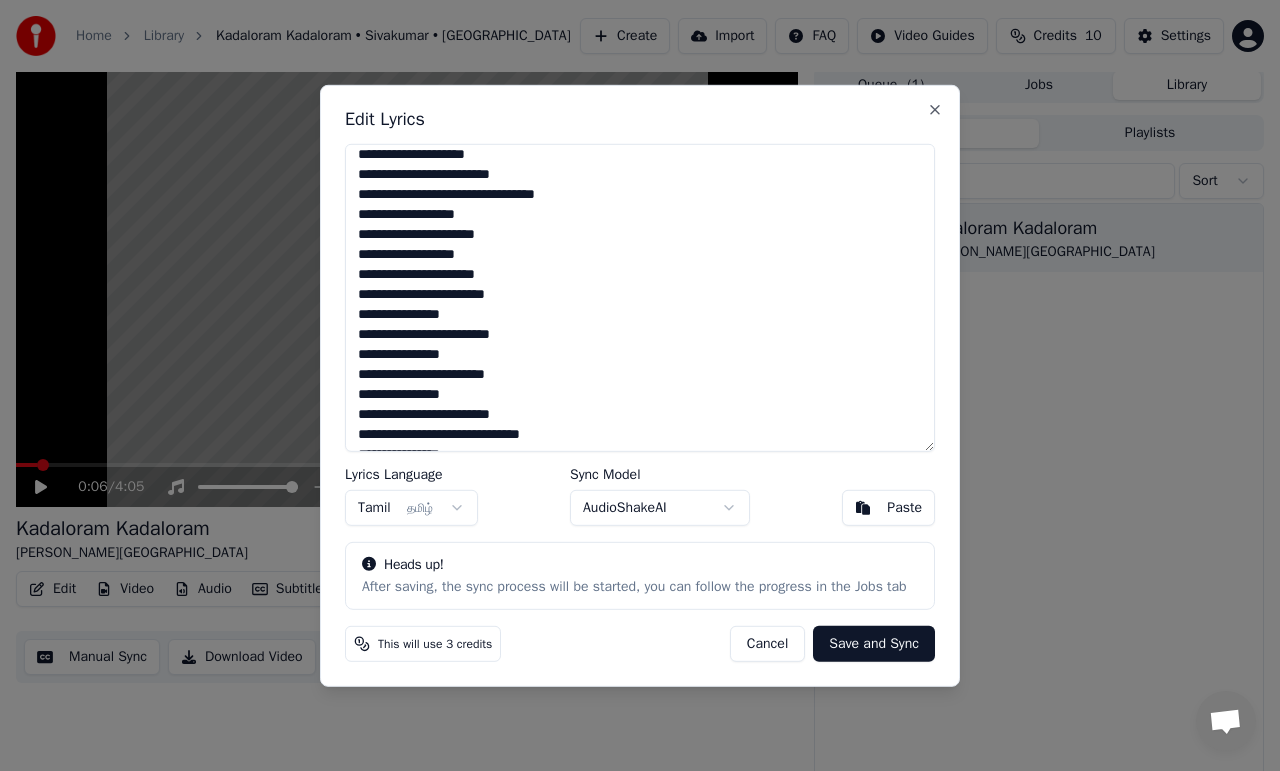 click on "Cancel" at bounding box center (767, 644) 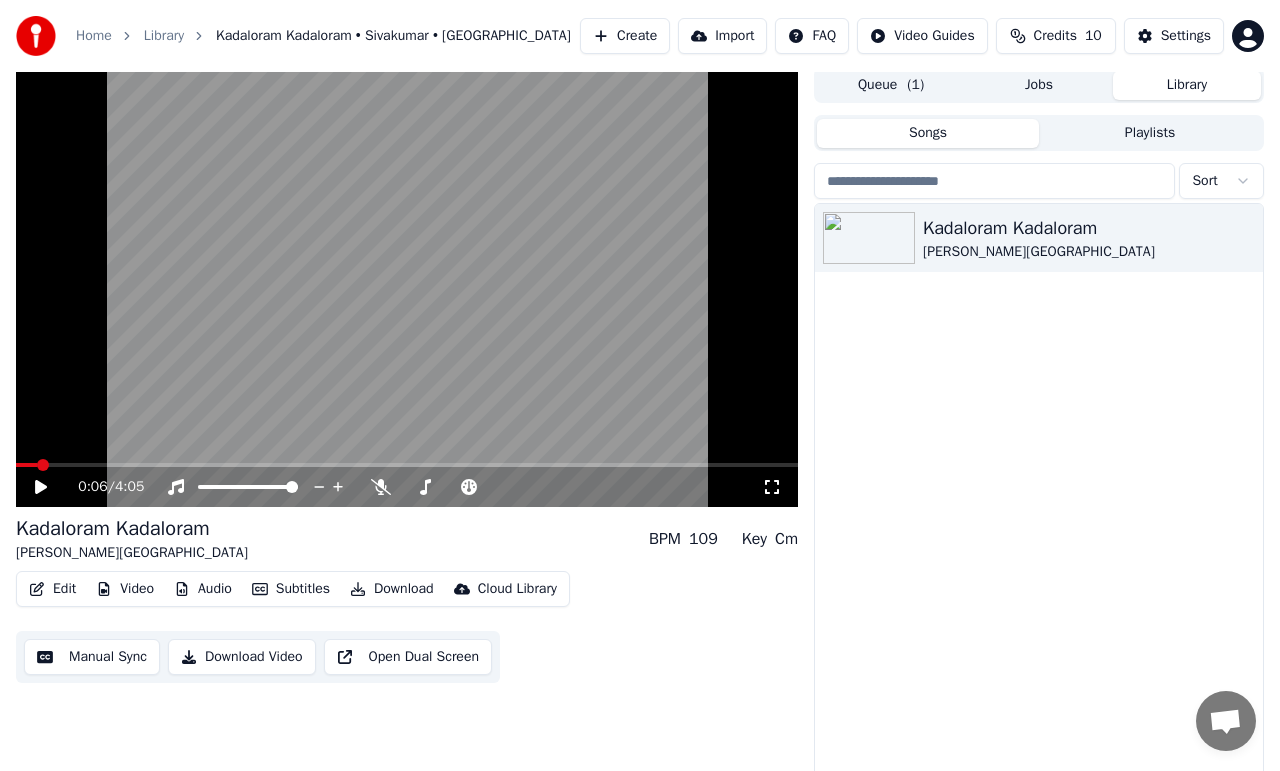 scroll, scrollTop: 0, scrollLeft: 0, axis: both 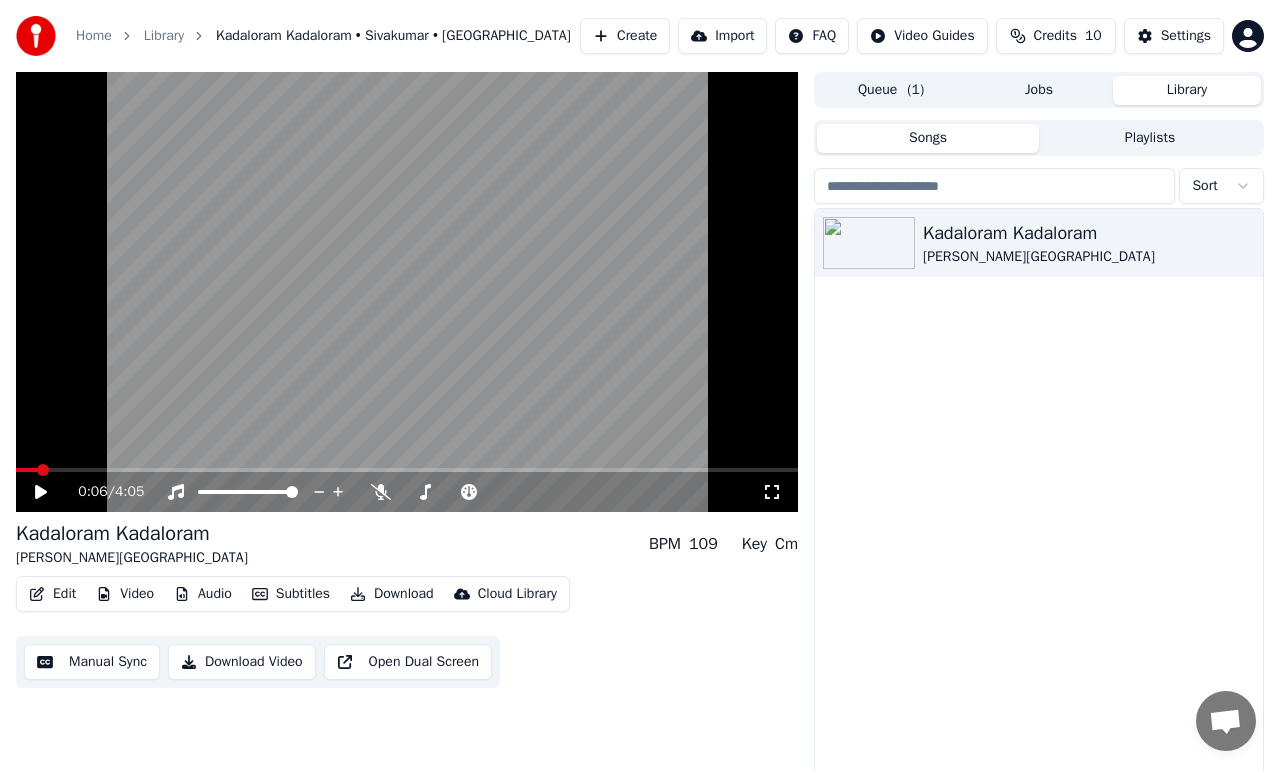 click on "Home" at bounding box center [94, 36] 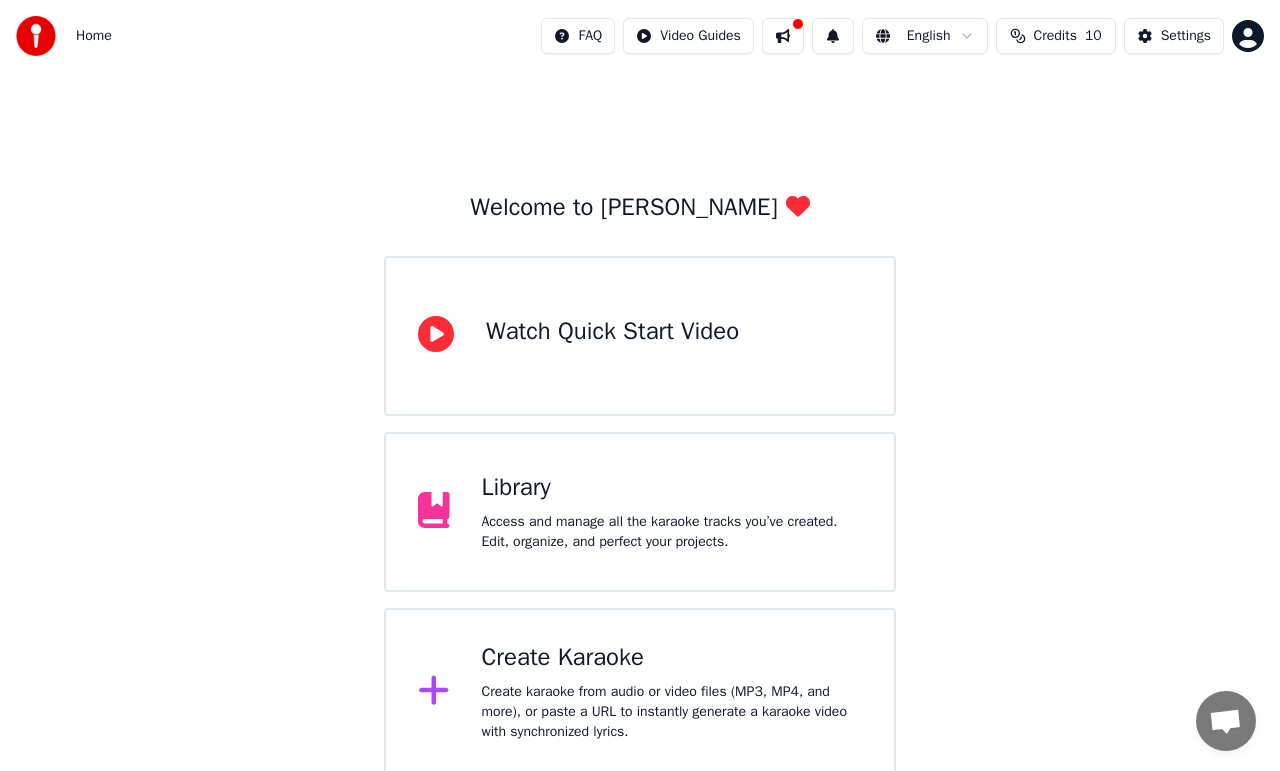 click on "Create Karaoke" at bounding box center [672, 658] 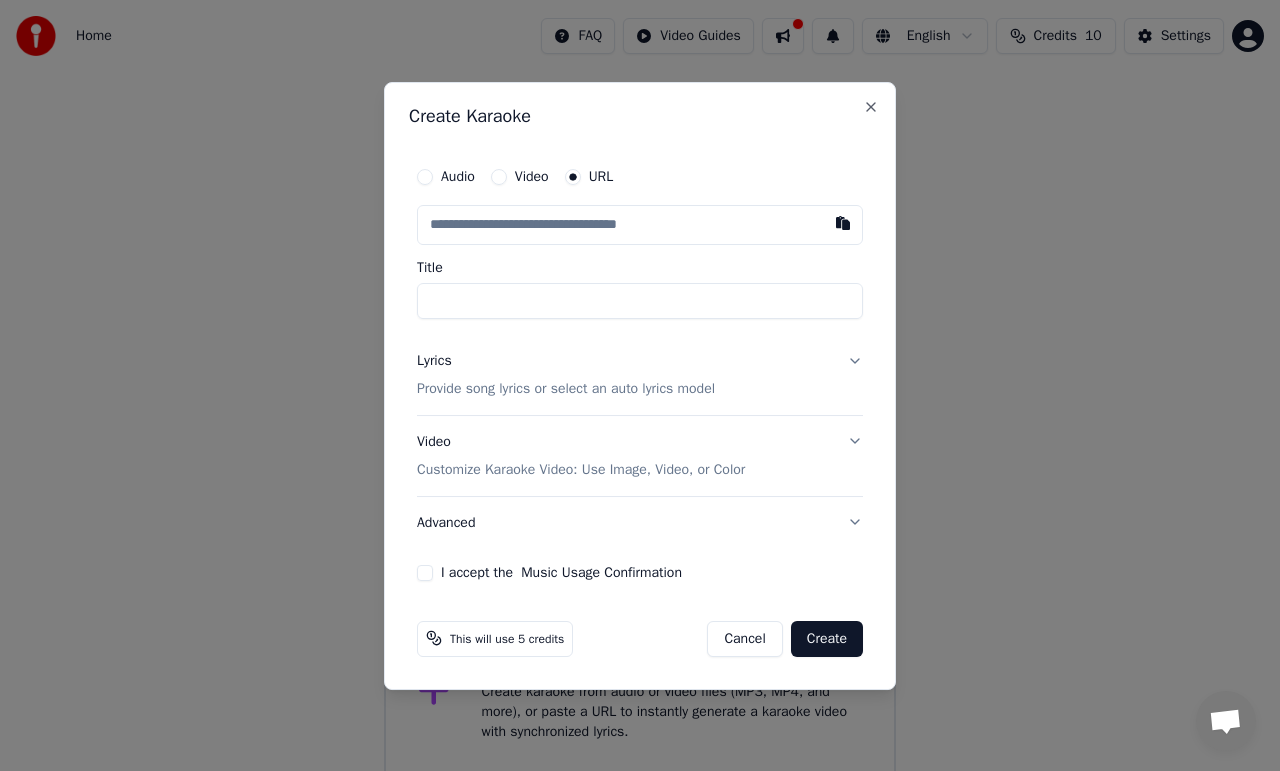 click at bounding box center (640, 225) 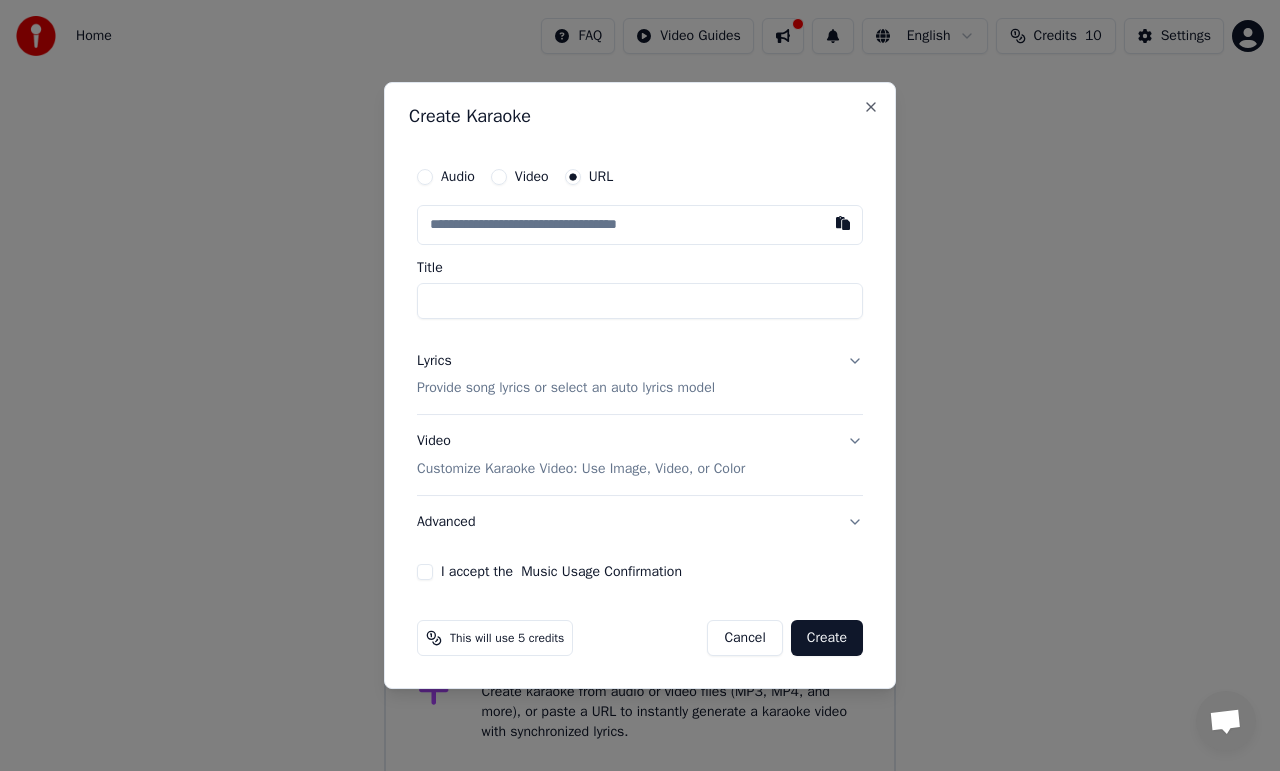 type on "**********" 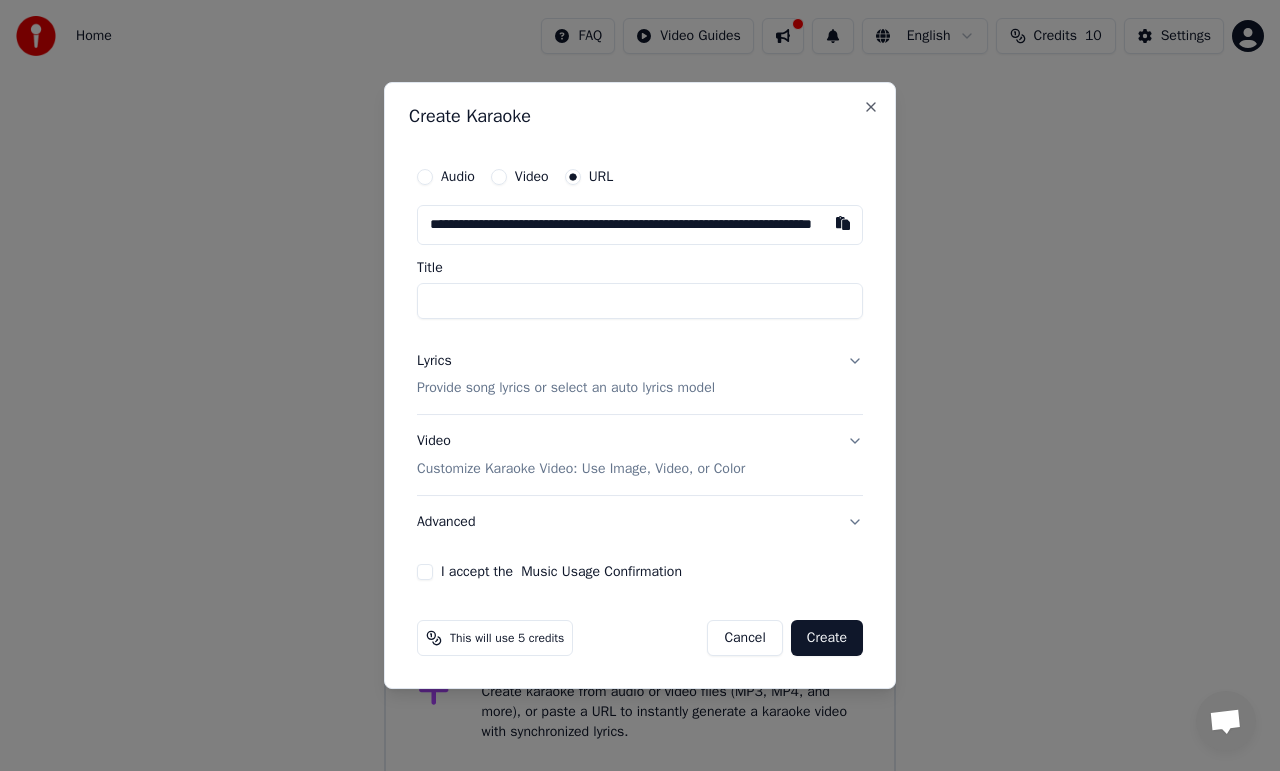 scroll, scrollTop: 0, scrollLeft: 141, axis: horizontal 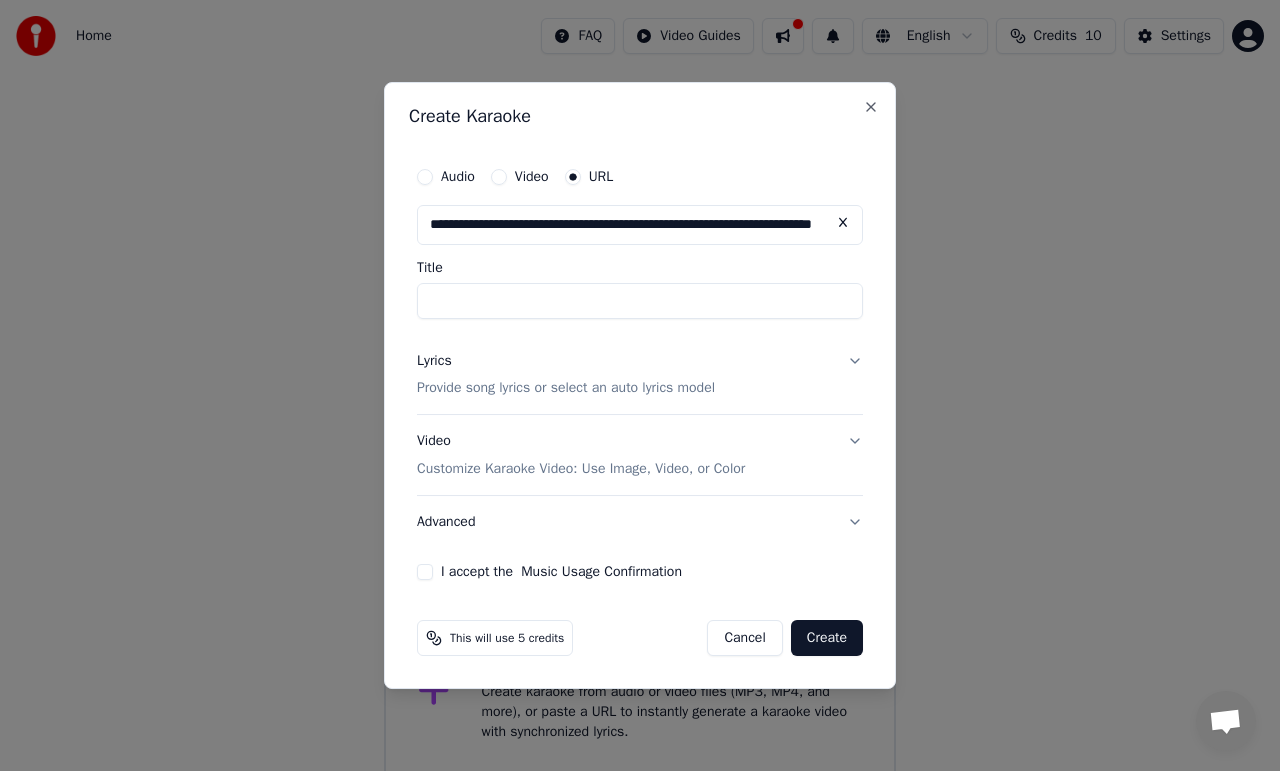 type on "**********" 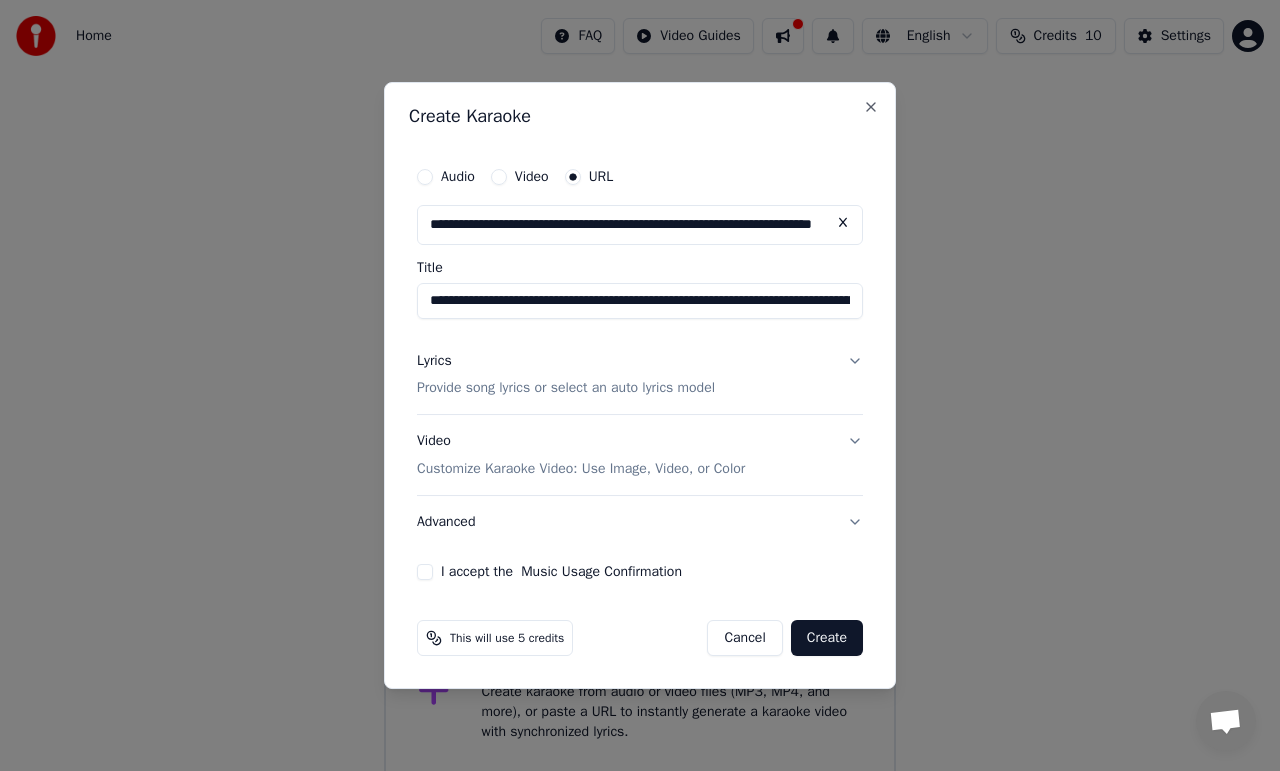 type on "**********" 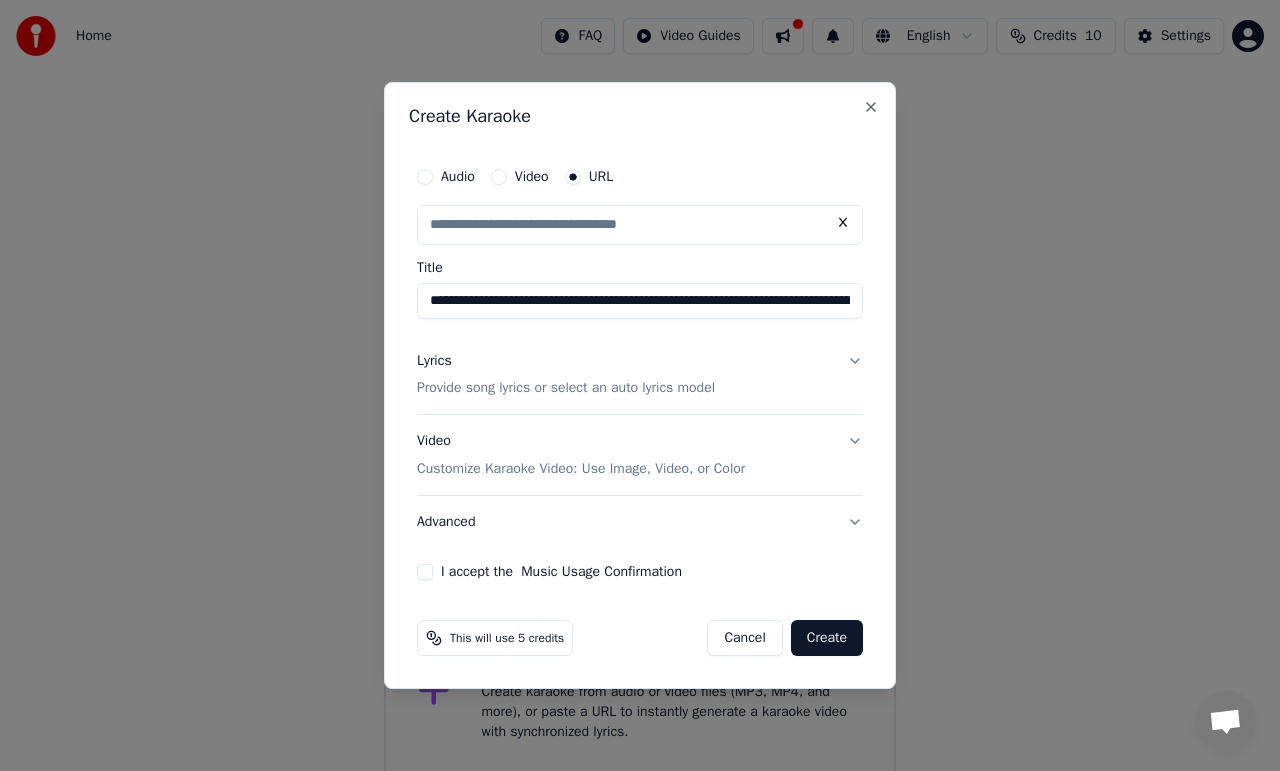 scroll, scrollTop: 0, scrollLeft: 0, axis: both 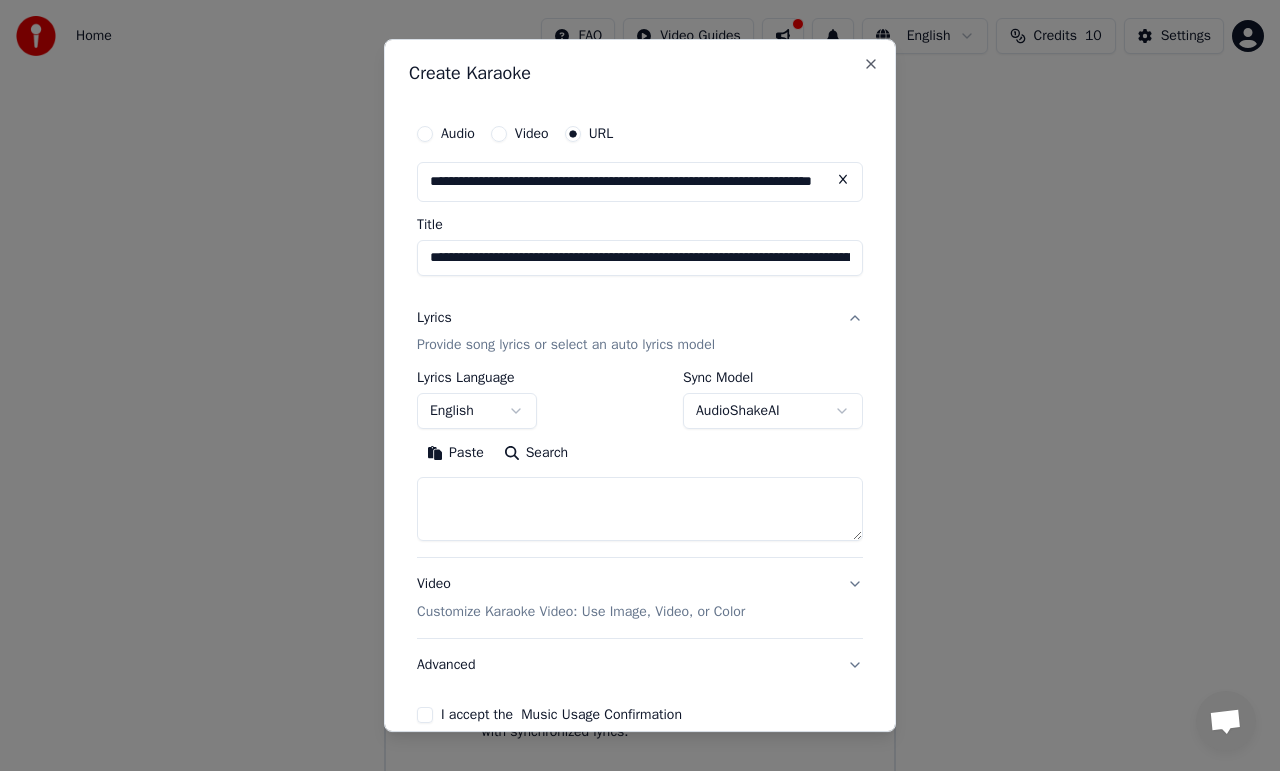 click at bounding box center [640, 510] 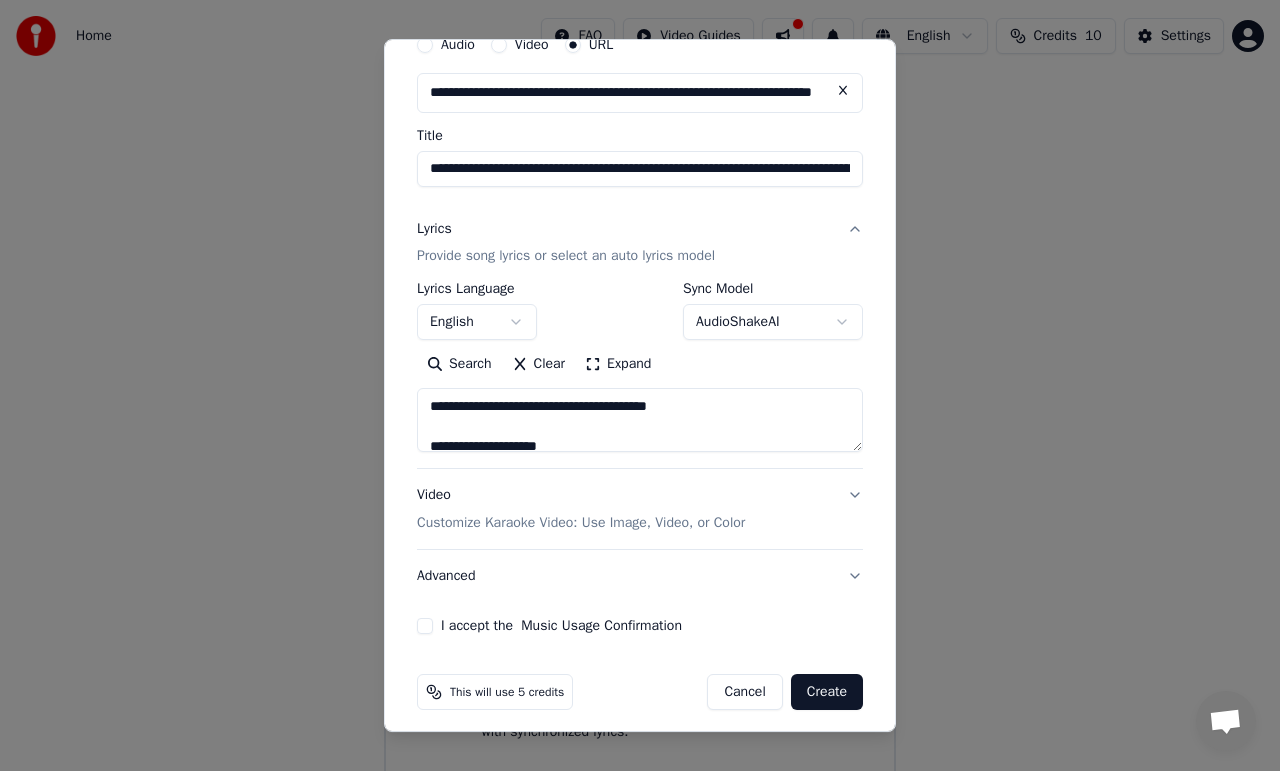 scroll, scrollTop: 100, scrollLeft: 0, axis: vertical 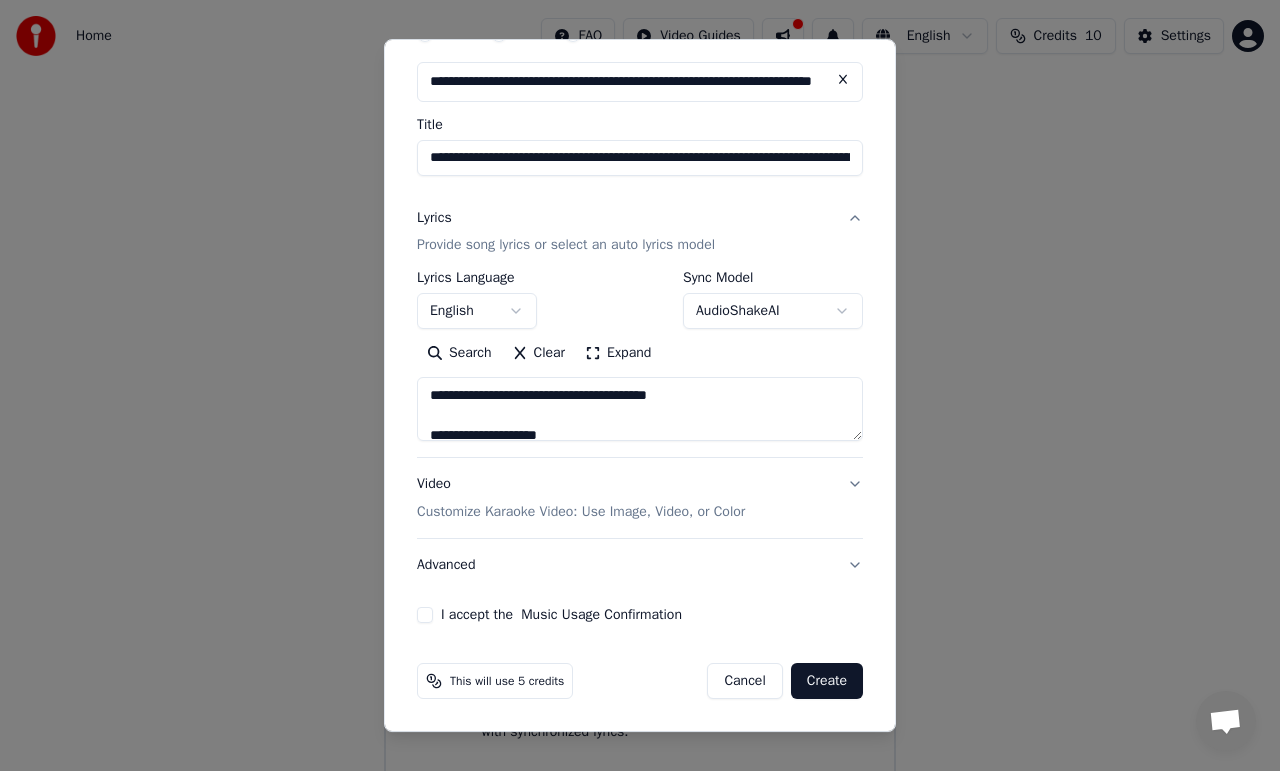 click on "I accept the   Music Usage Confirmation" at bounding box center [425, 615] 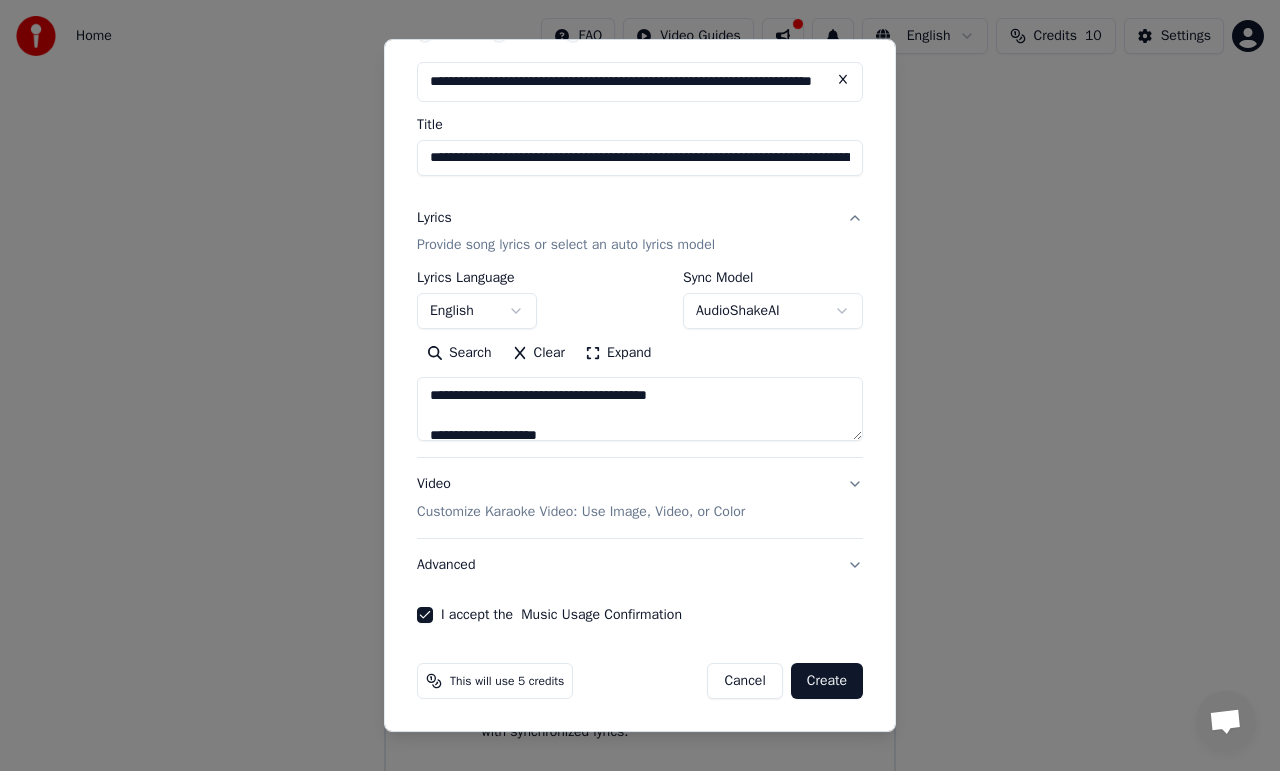 click on "Create" at bounding box center (827, 681) 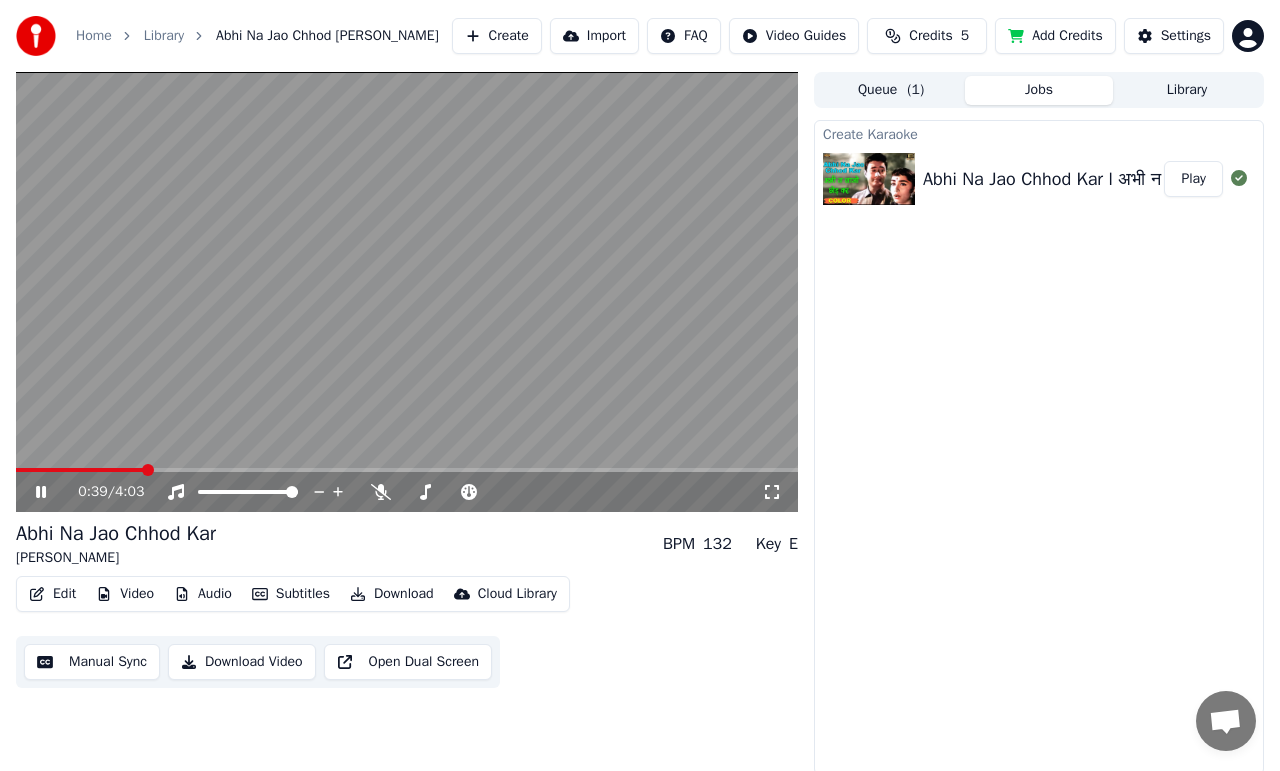 click 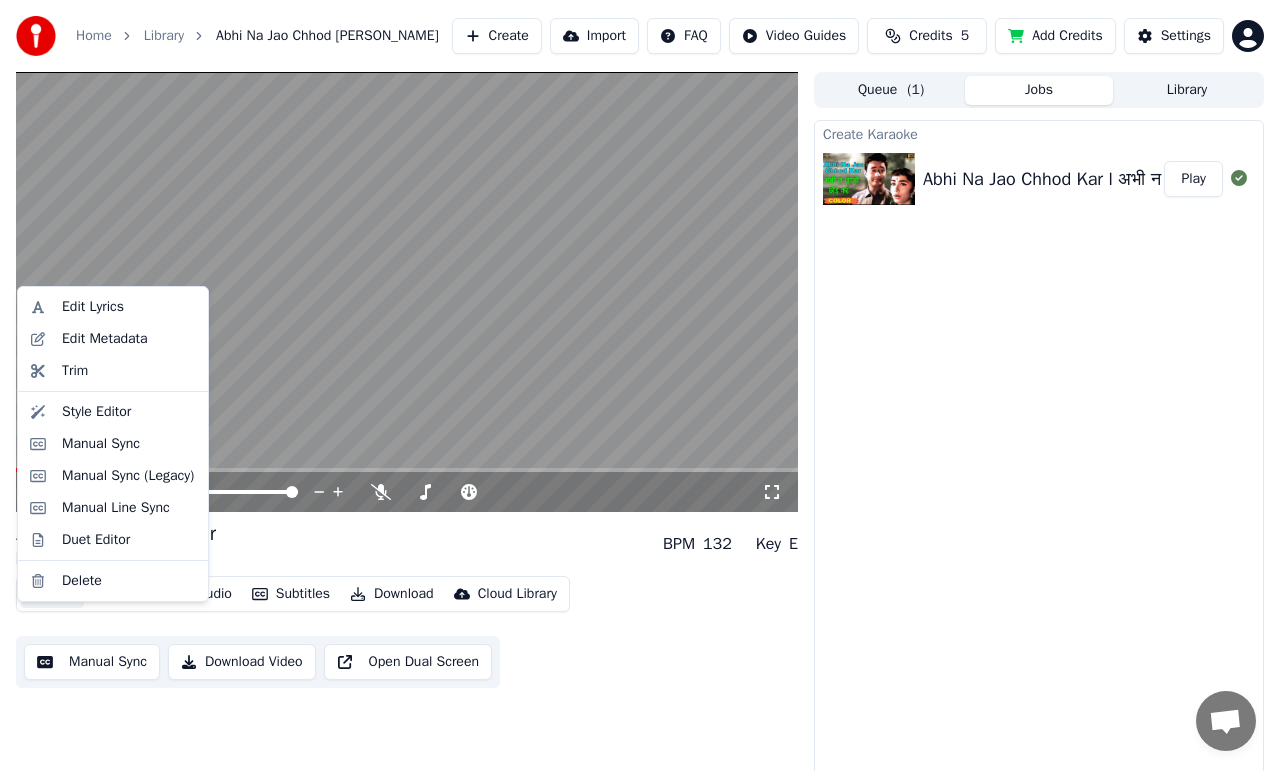 click 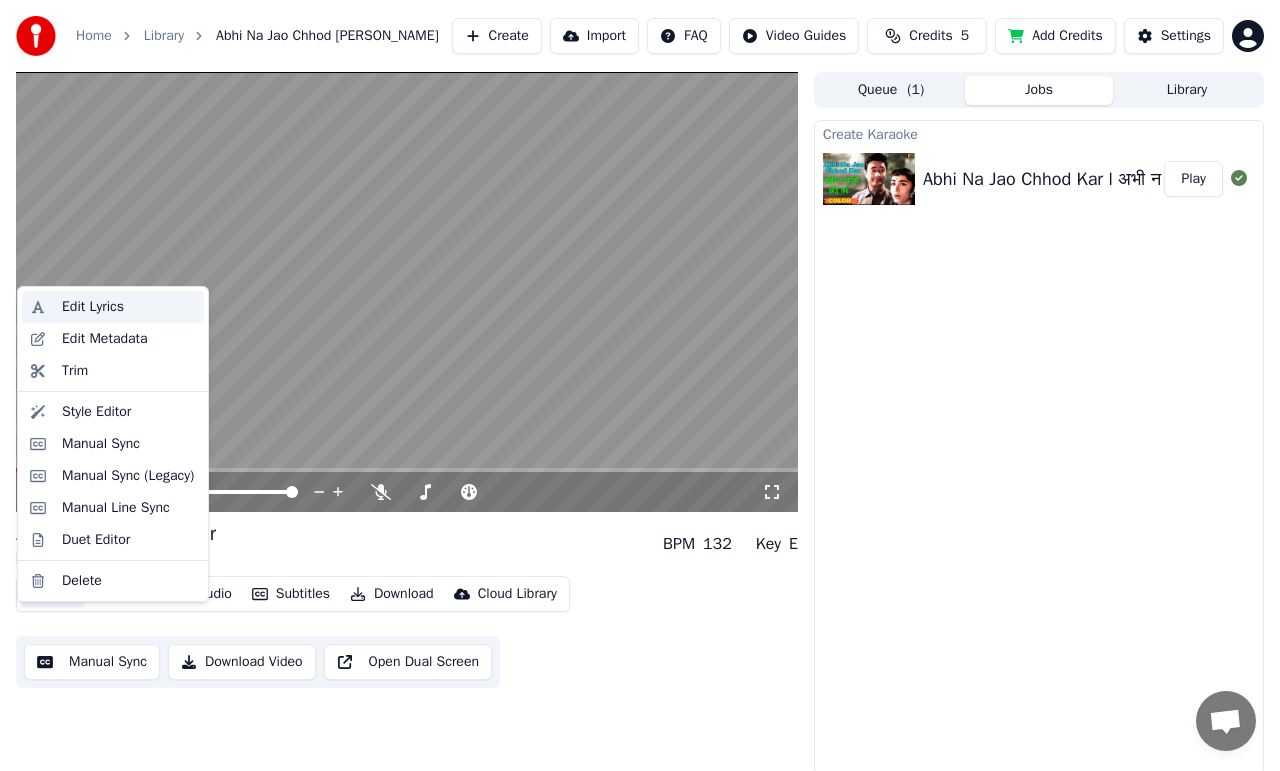 click on "Edit Lyrics" at bounding box center [93, 307] 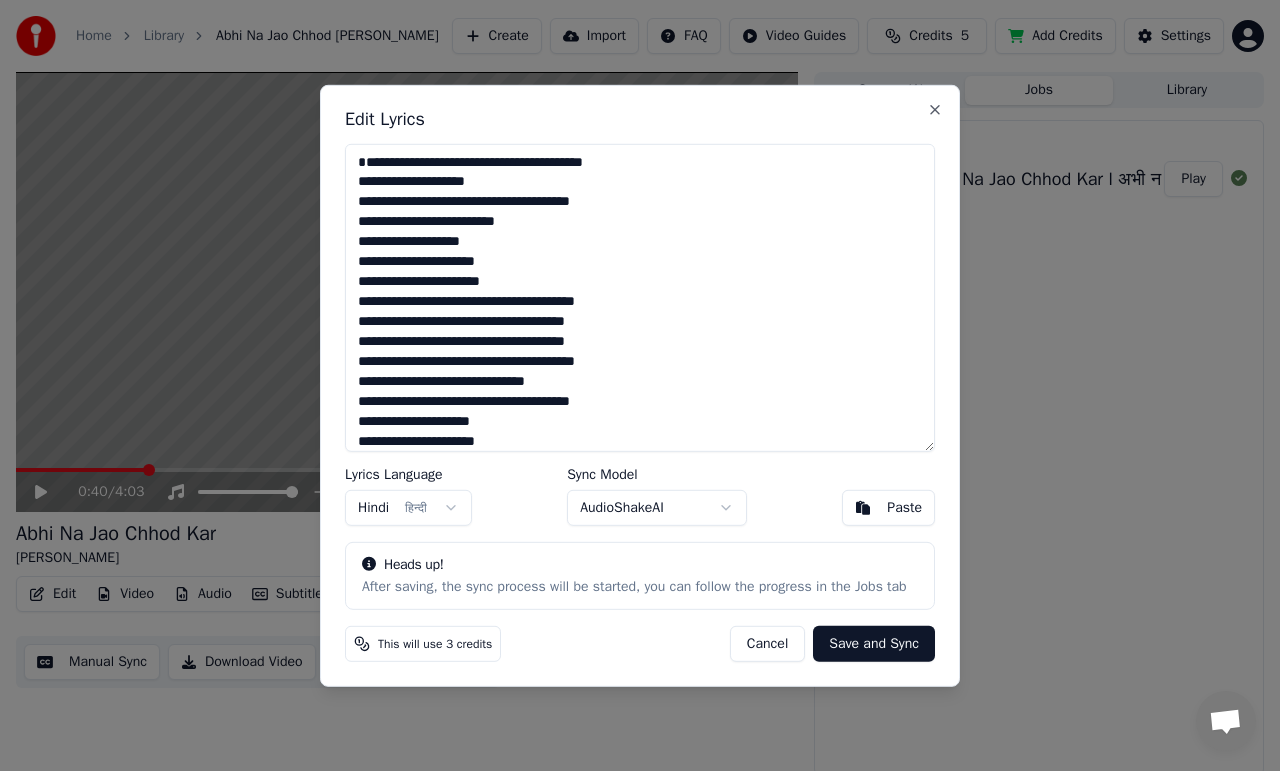 click on "**********" at bounding box center (640, 297) 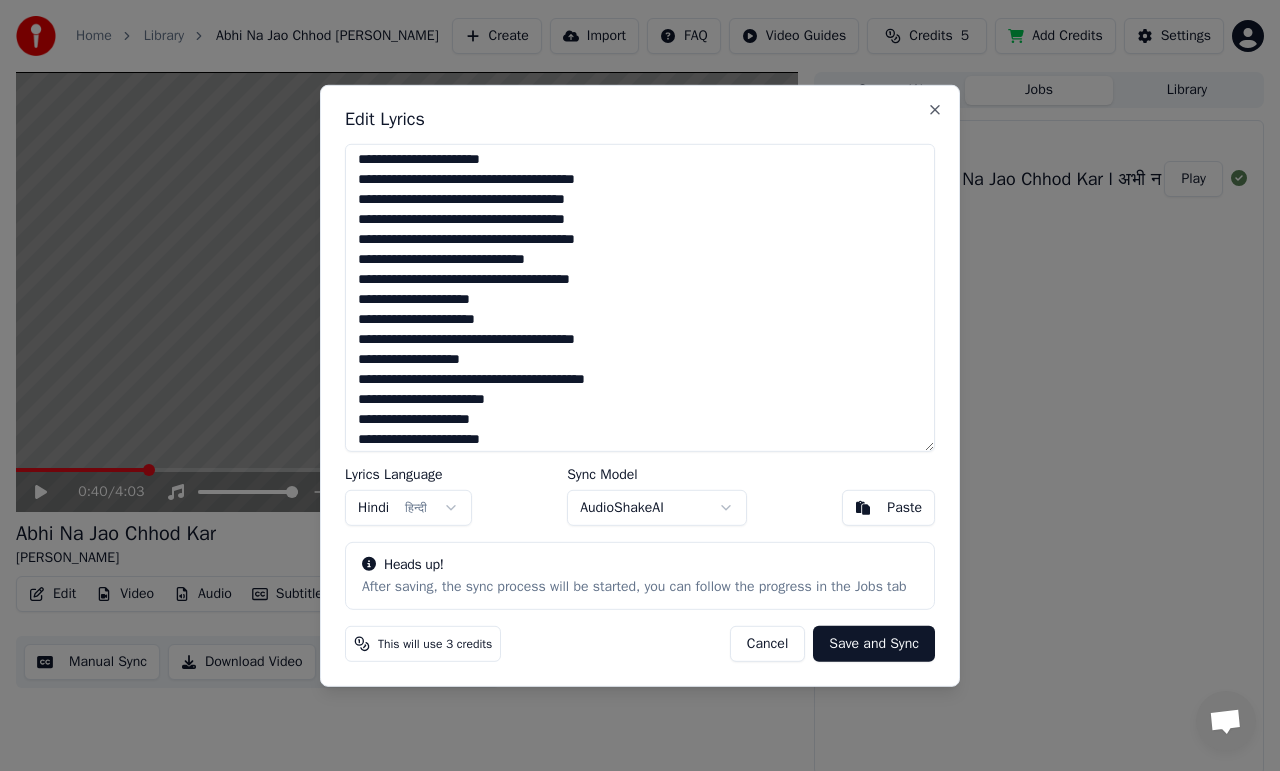 scroll, scrollTop: 569, scrollLeft: 0, axis: vertical 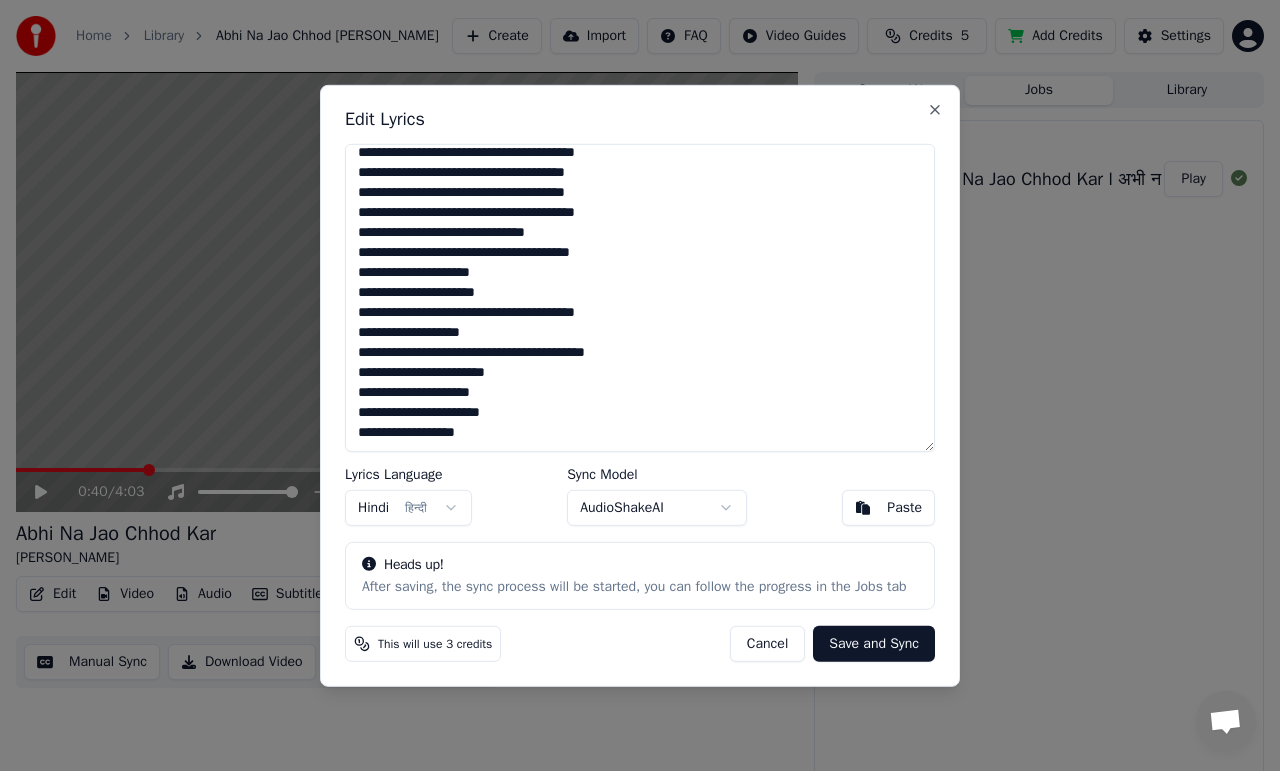 type on "**********" 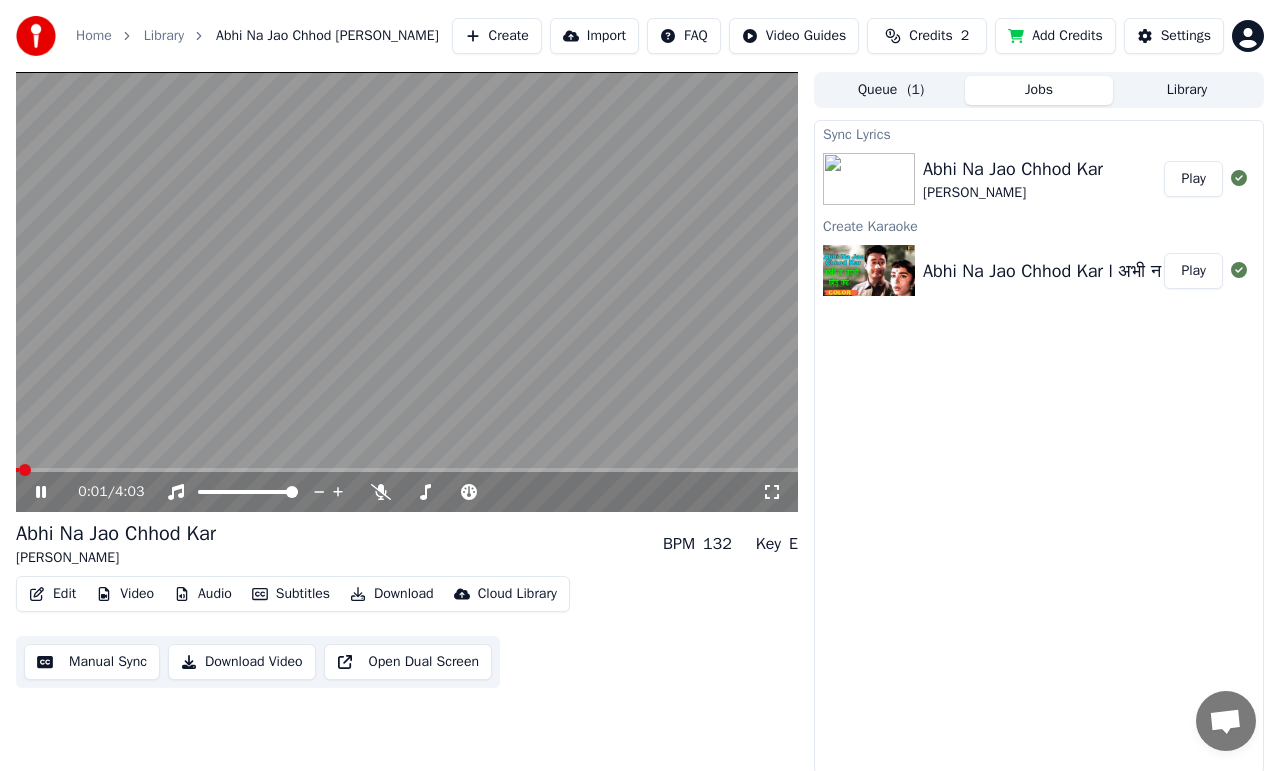 click at bounding box center (17, 470) 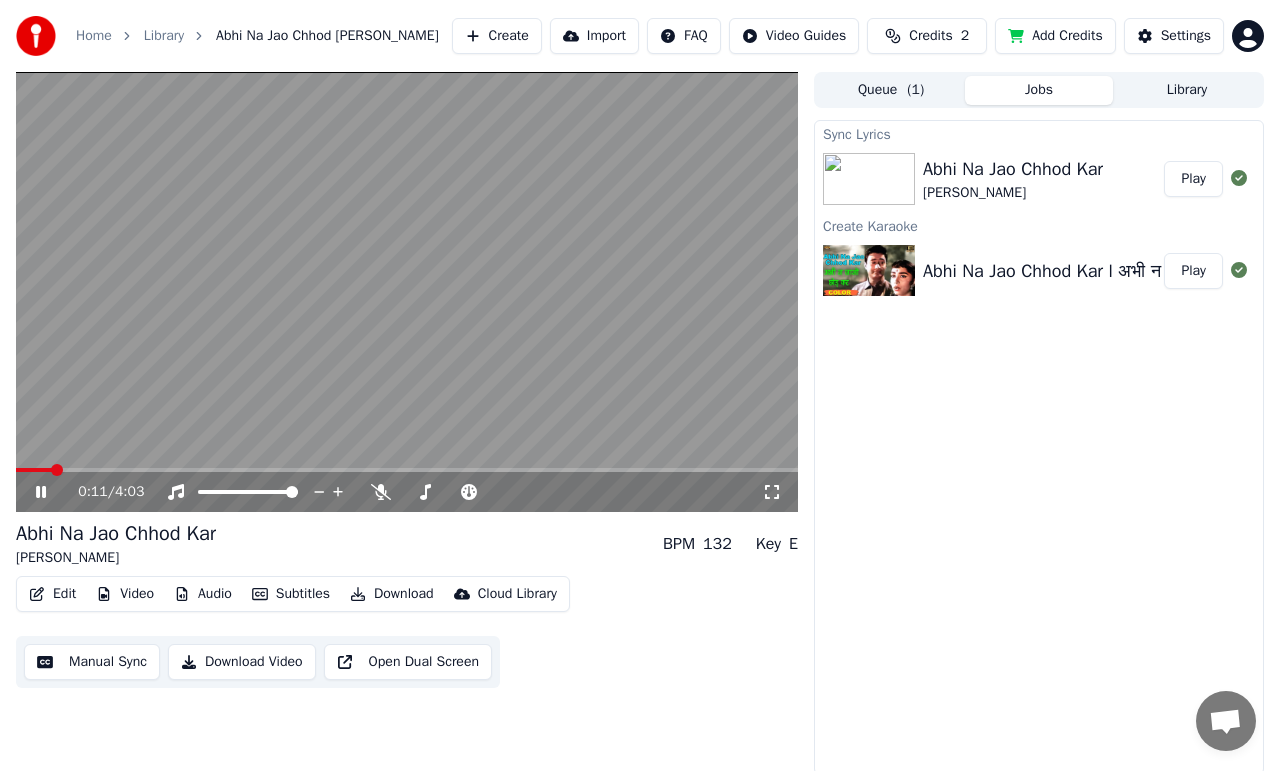 click 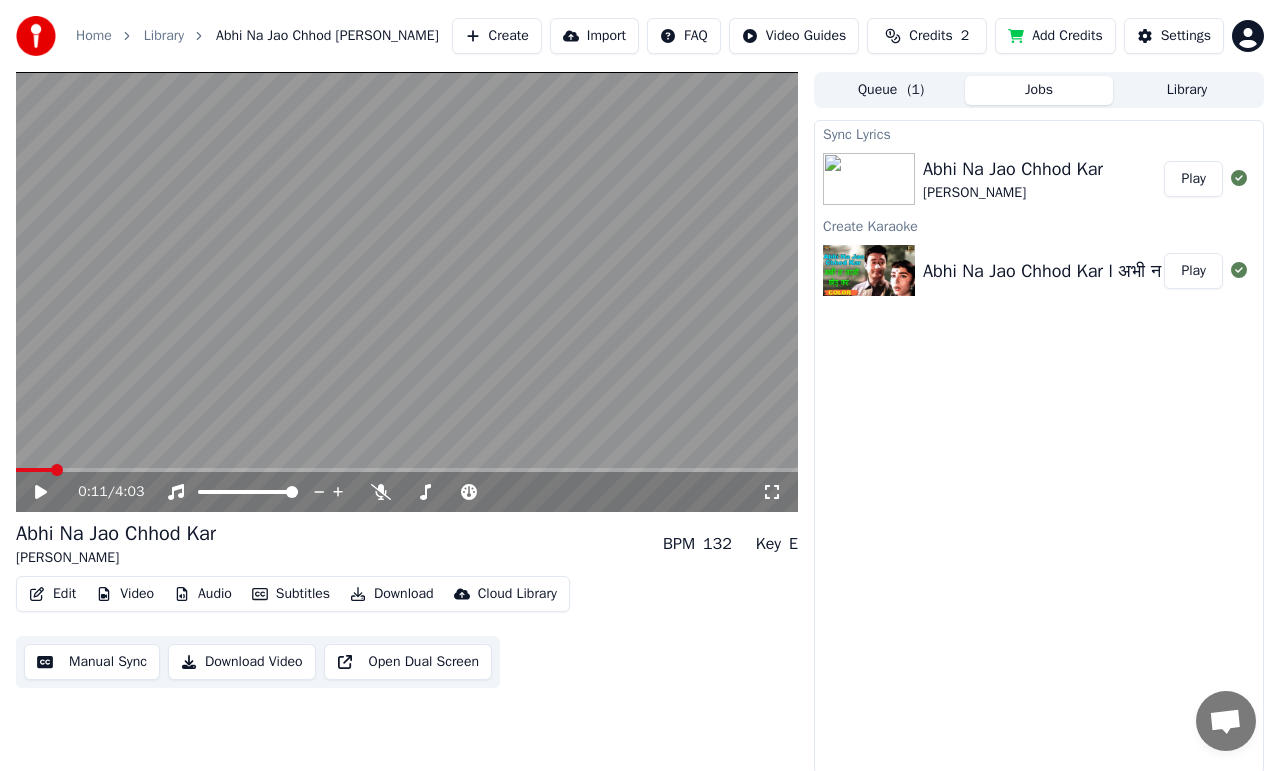 click 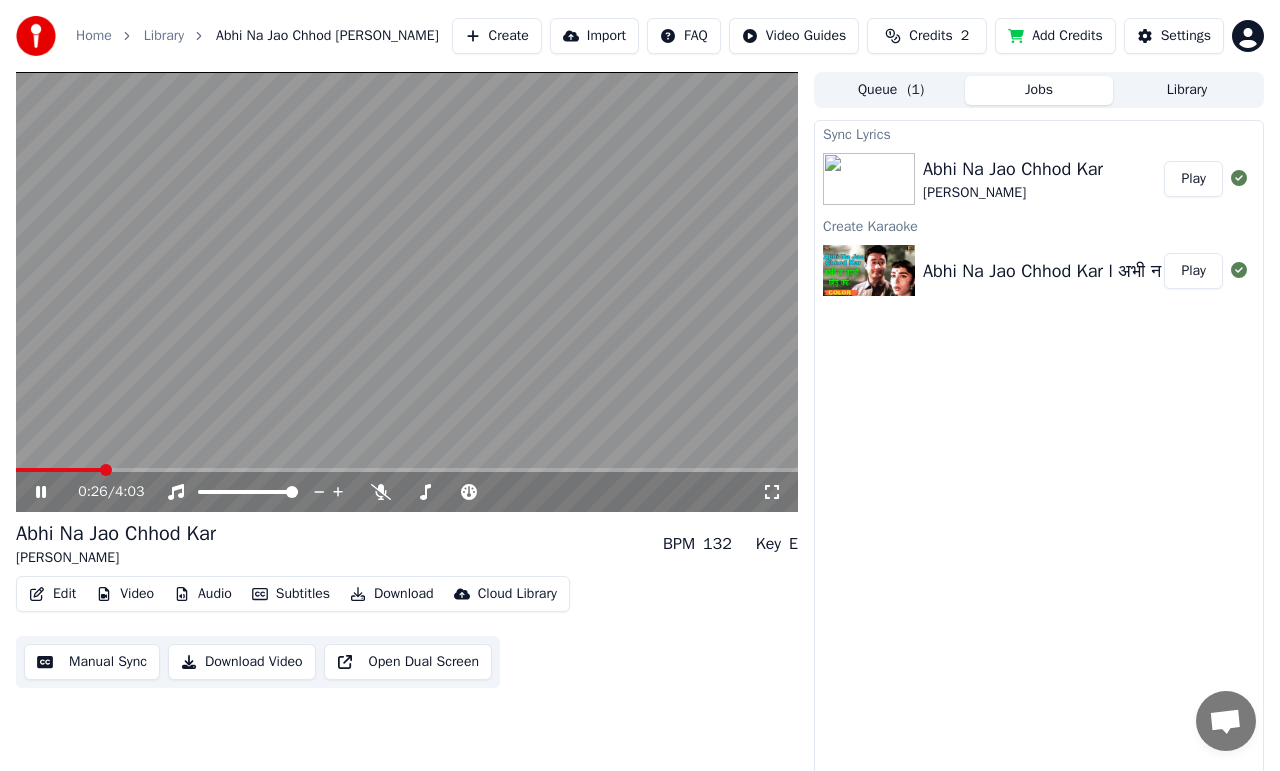 click 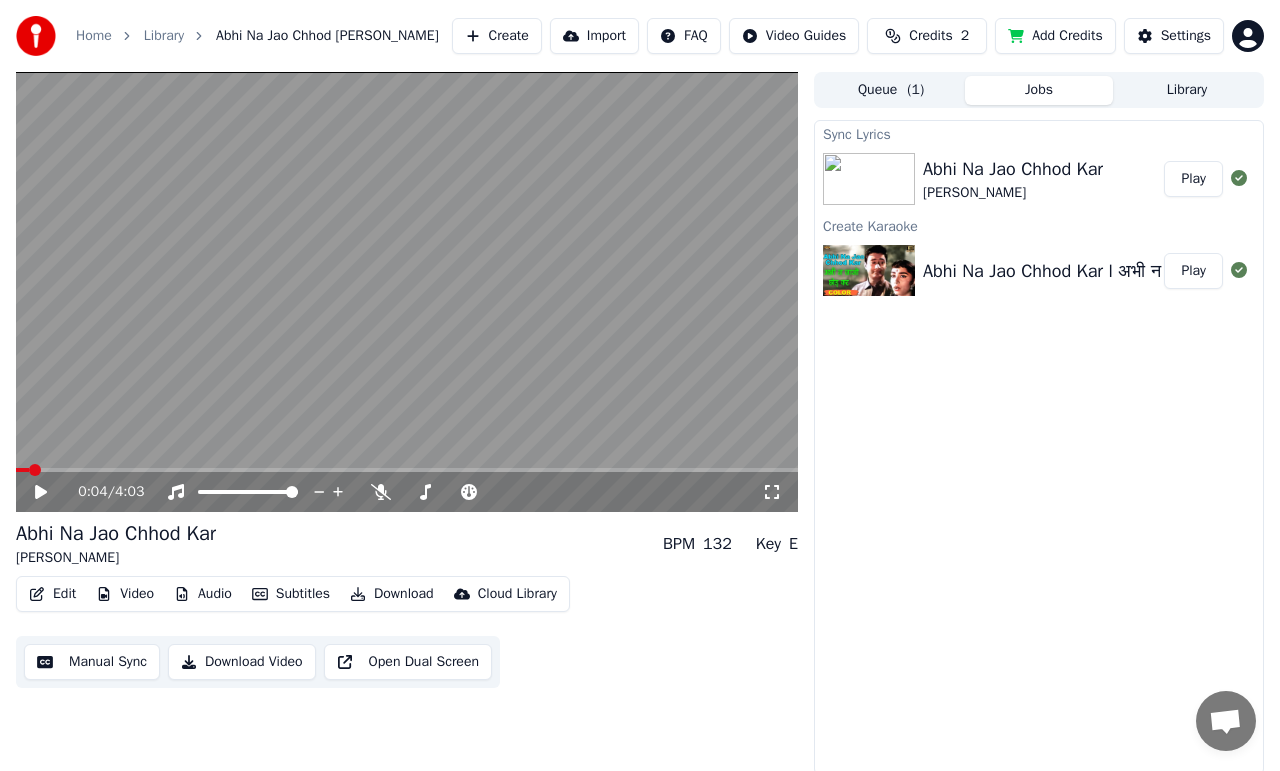 click at bounding box center [22, 470] 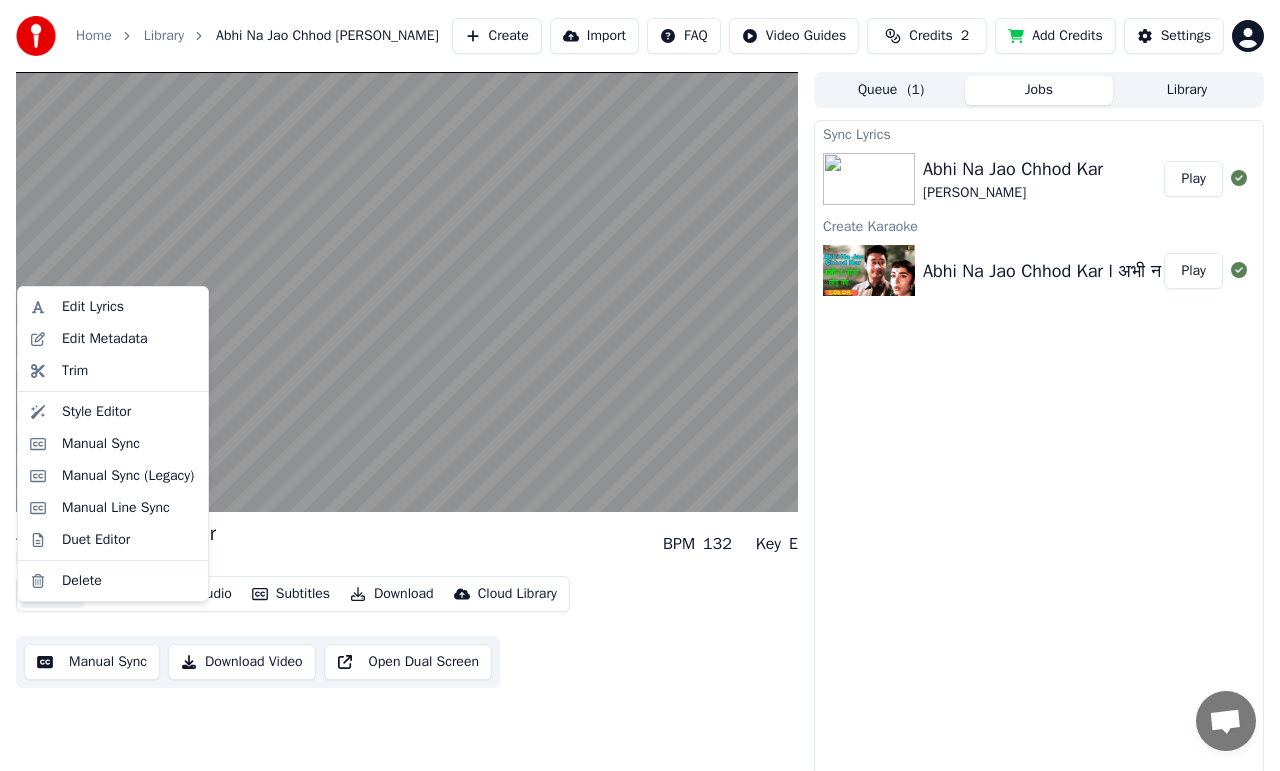 click on "Edit" at bounding box center (52, 594) 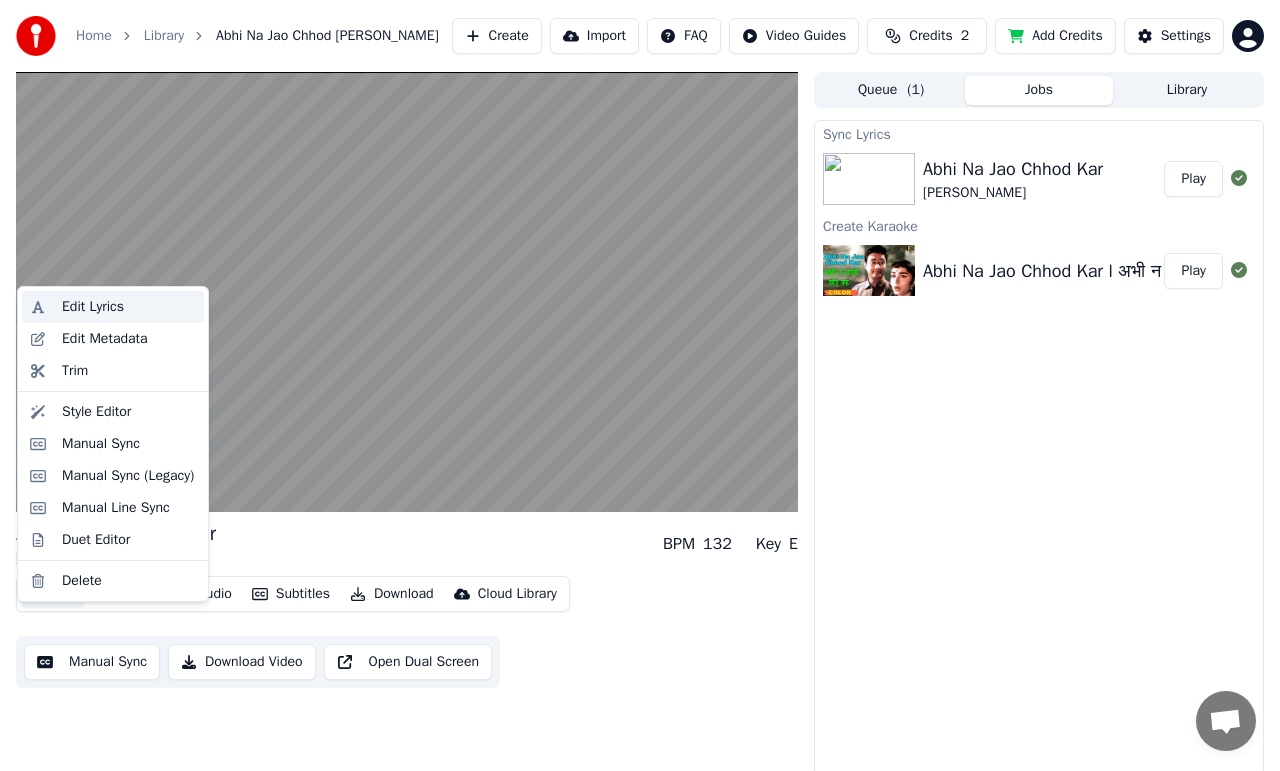 click on "Edit Lyrics" at bounding box center [93, 307] 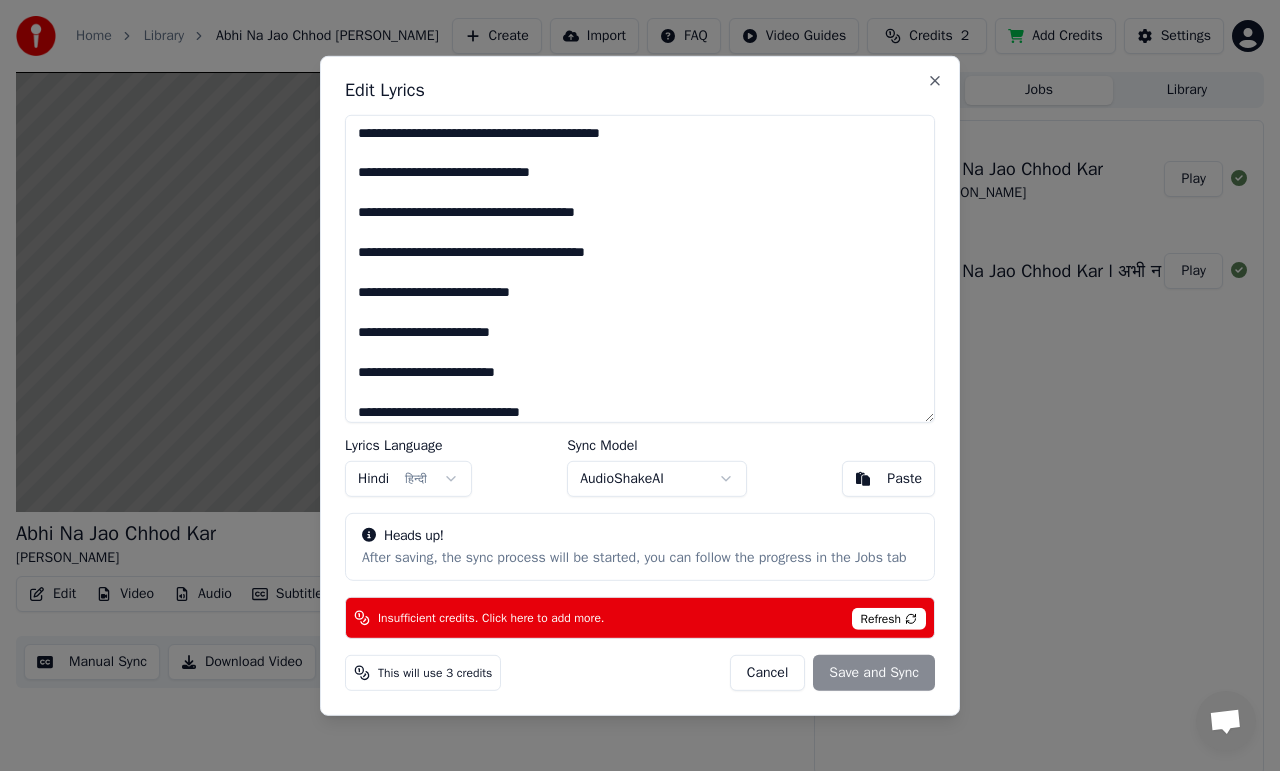 click at bounding box center [640, 268] 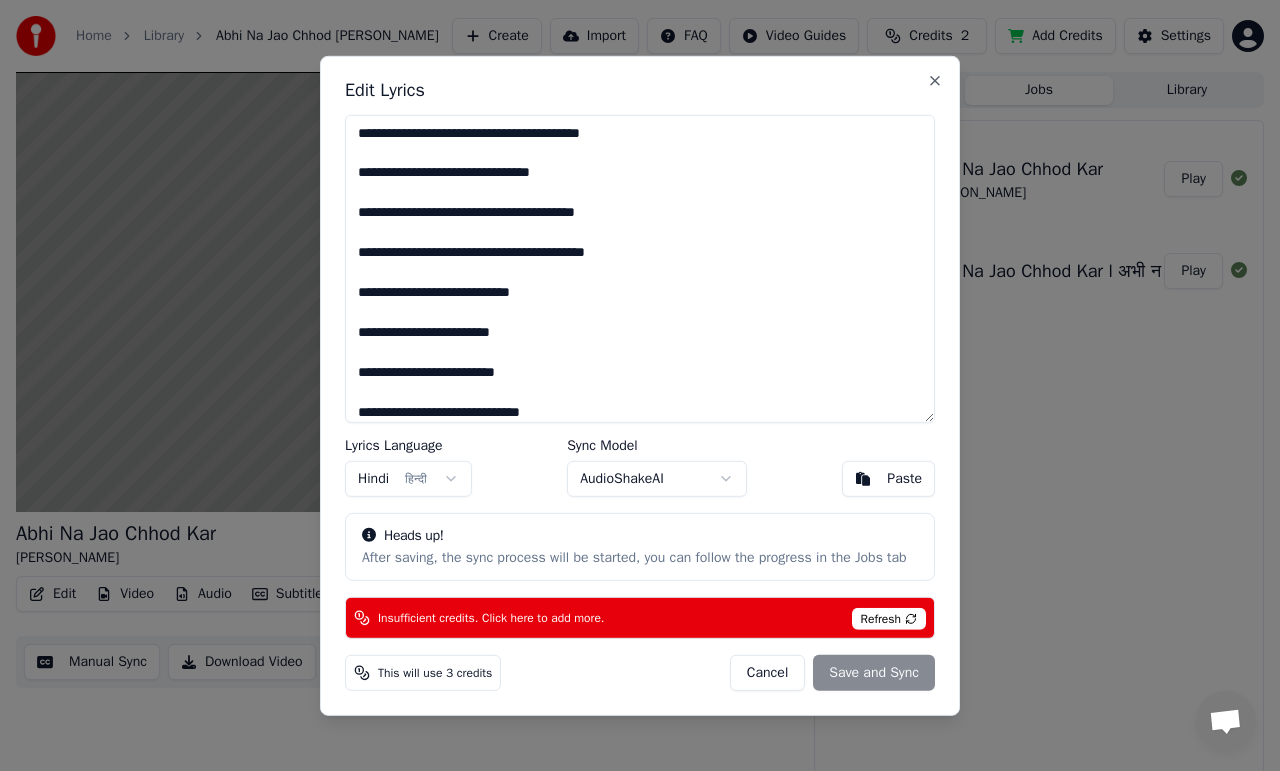 drag, startPoint x: 358, startPoint y: 122, endPoint x: 650, endPoint y: 139, distance: 292.49445 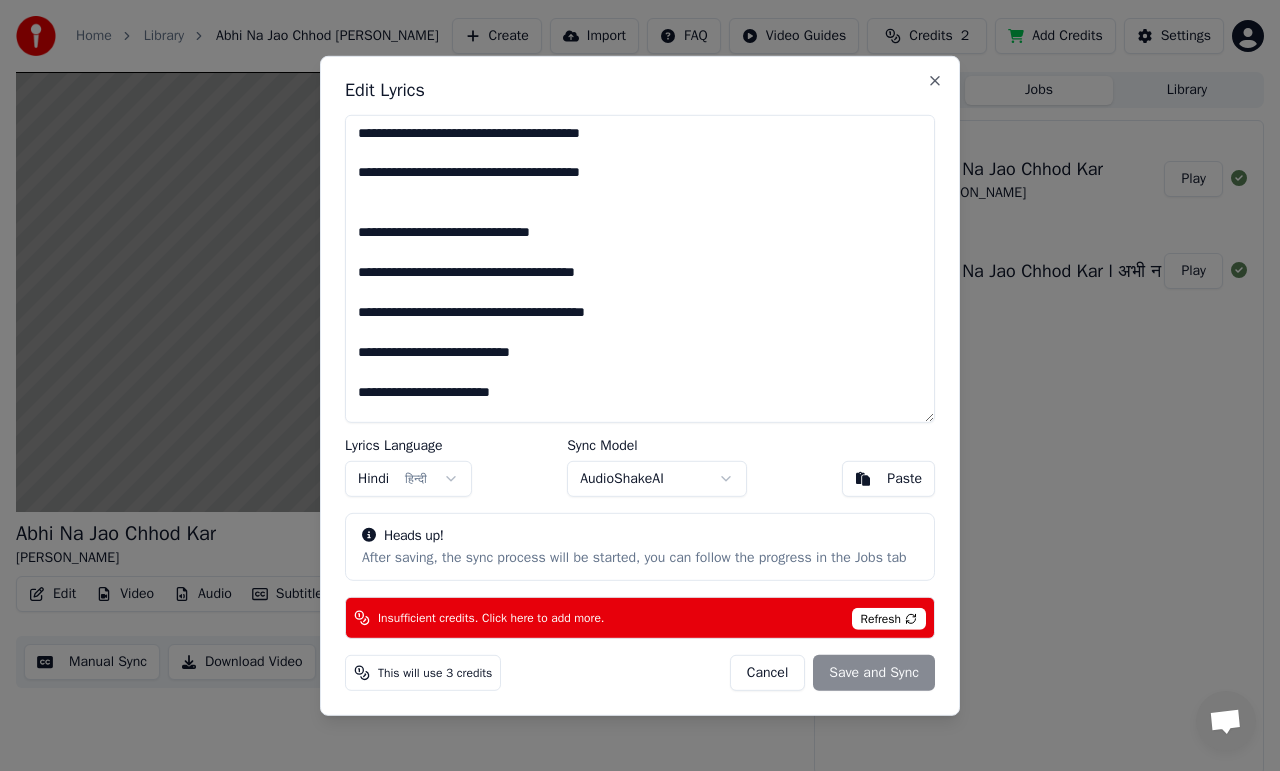 click at bounding box center (640, 268) 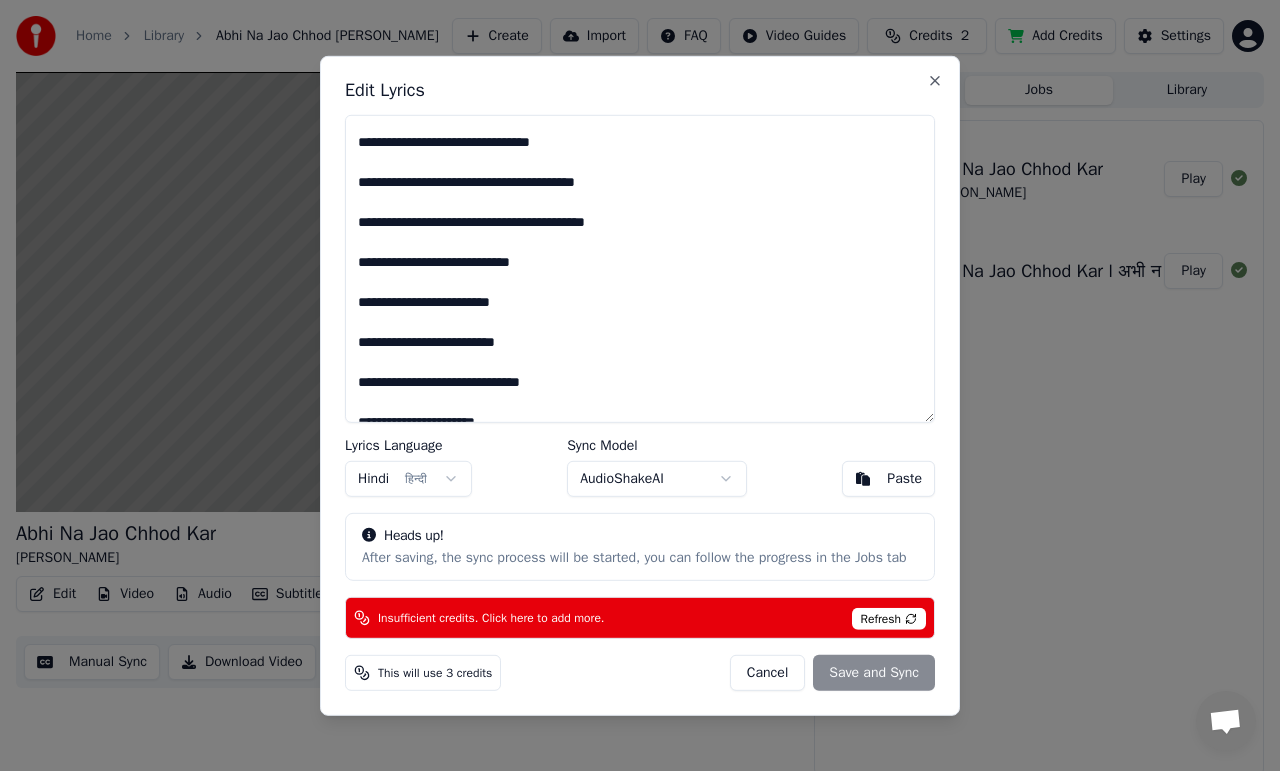 scroll, scrollTop: 81, scrollLeft: 0, axis: vertical 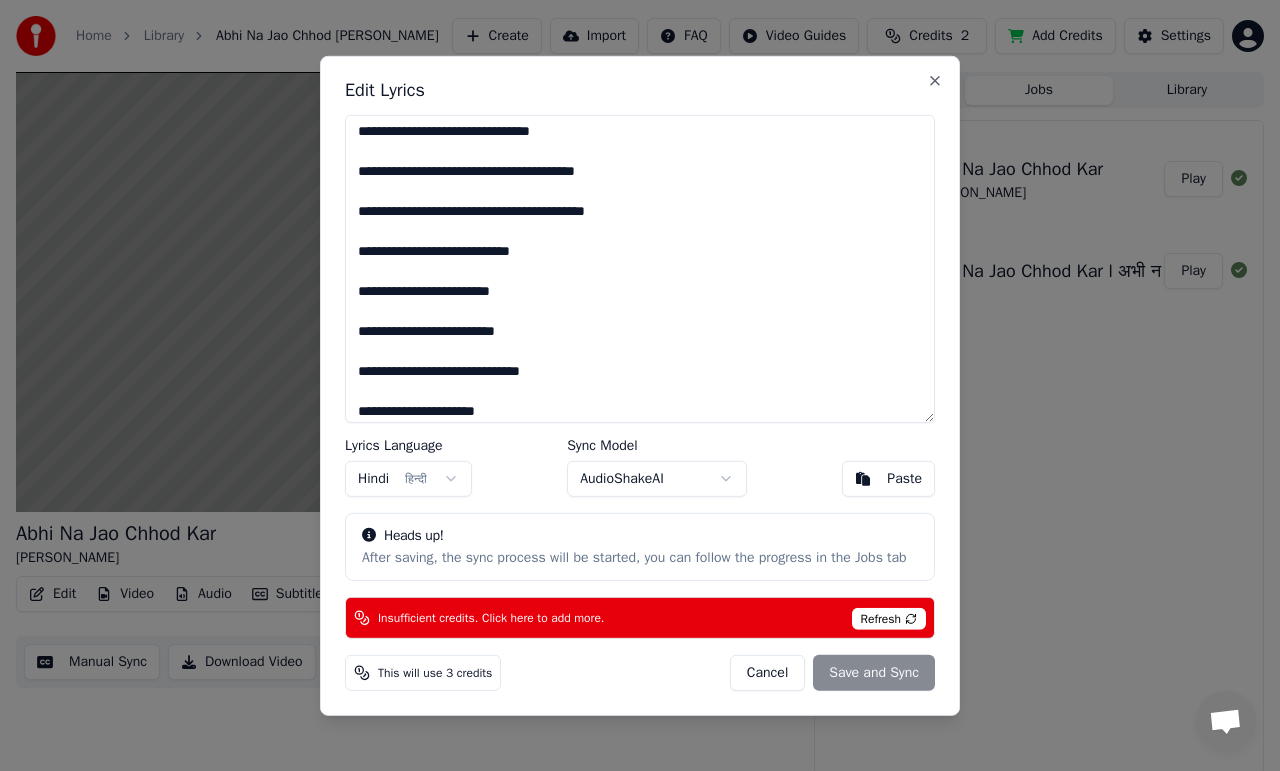 drag, startPoint x: 356, startPoint y: 237, endPoint x: 568, endPoint y: 257, distance: 212.9413 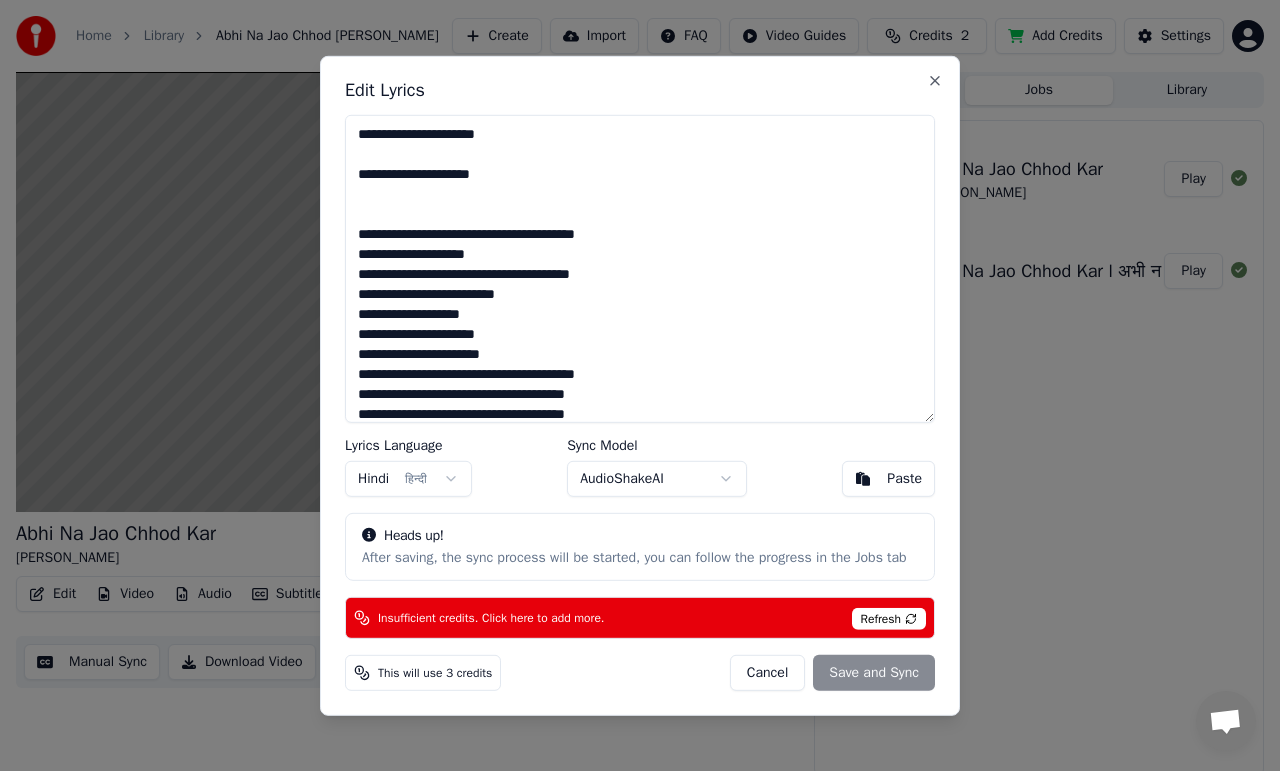 scroll, scrollTop: 417, scrollLeft: 0, axis: vertical 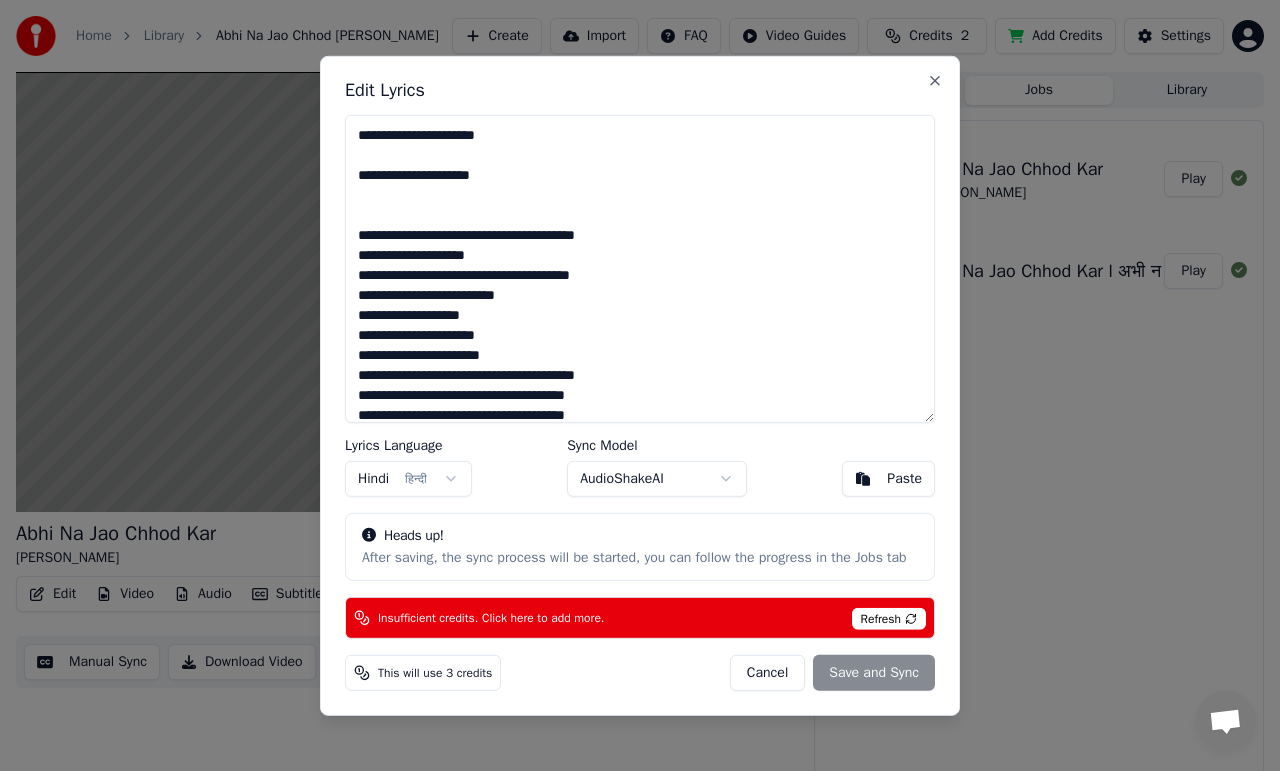 click on "Refresh" at bounding box center [889, 619] 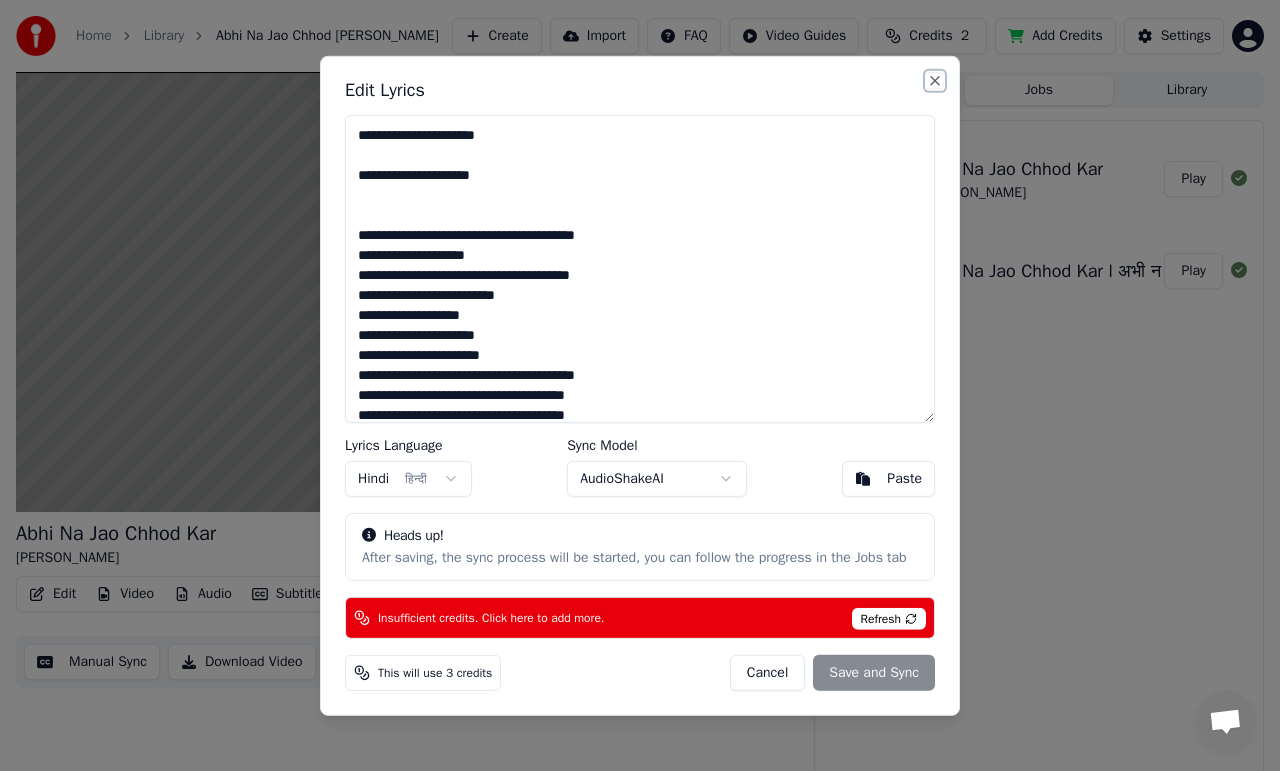 click on "Close" at bounding box center (935, 80) 